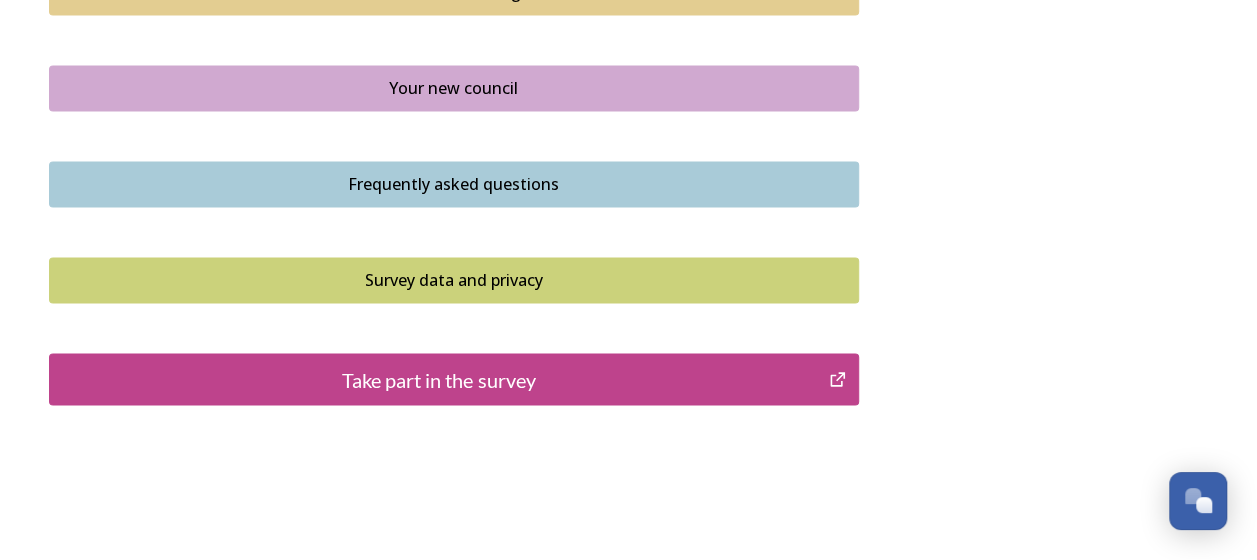 scroll, scrollTop: 1576, scrollLeft: 0, axis: vertical 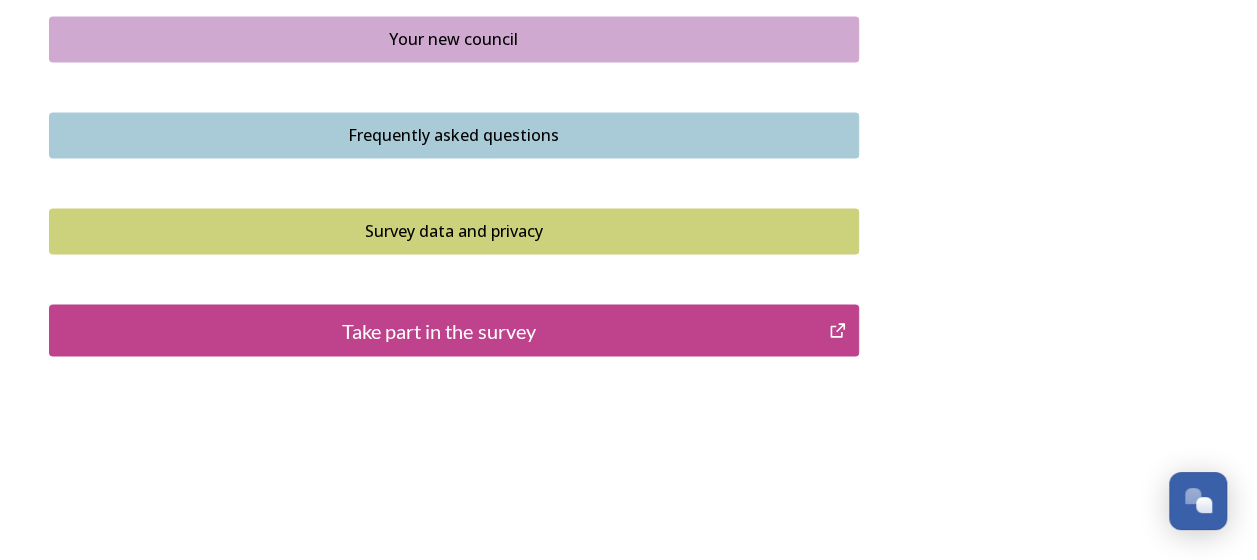 click on "Take part in the survey" at bounding box center [454, 330] 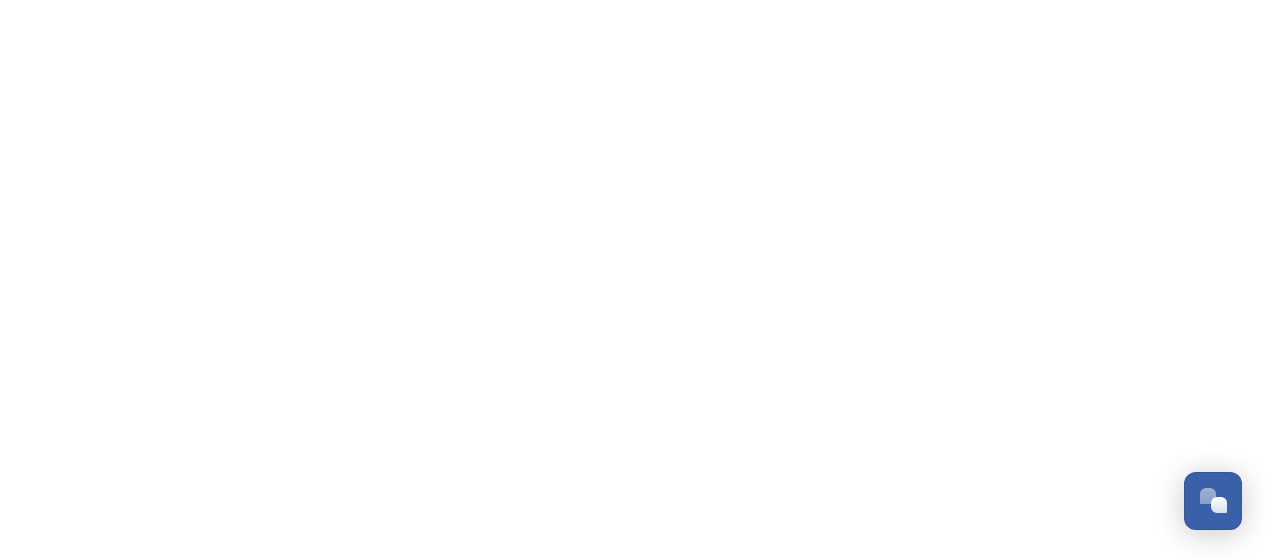 scroll, scrollTop: 0, scrollLeft: 0, axis: both 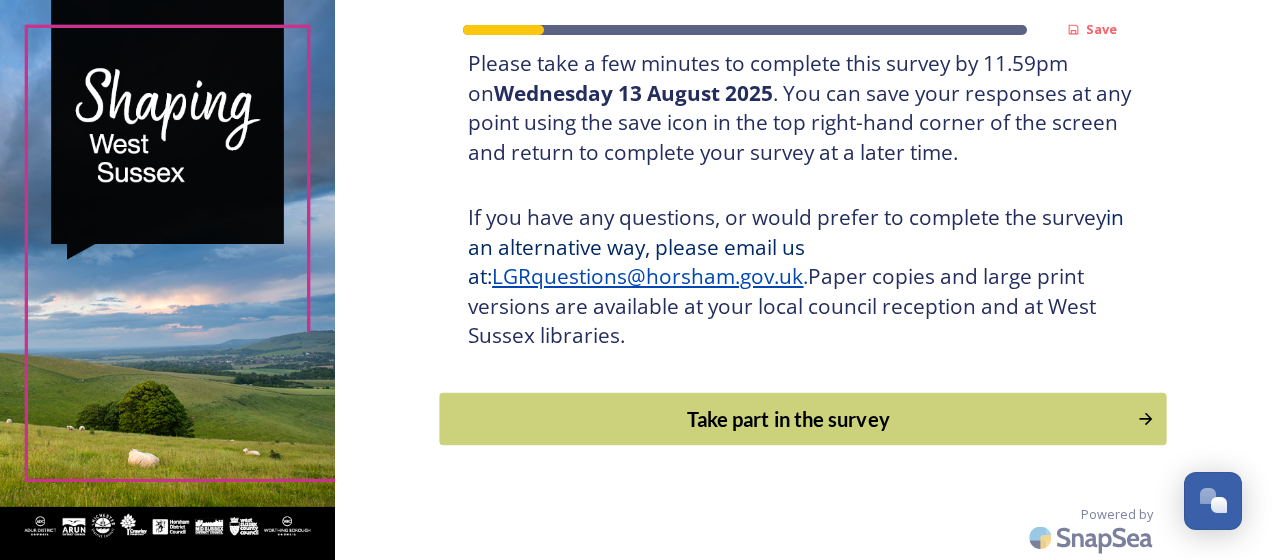 click on "Take part in the survey" at bounding box center (789, 419) 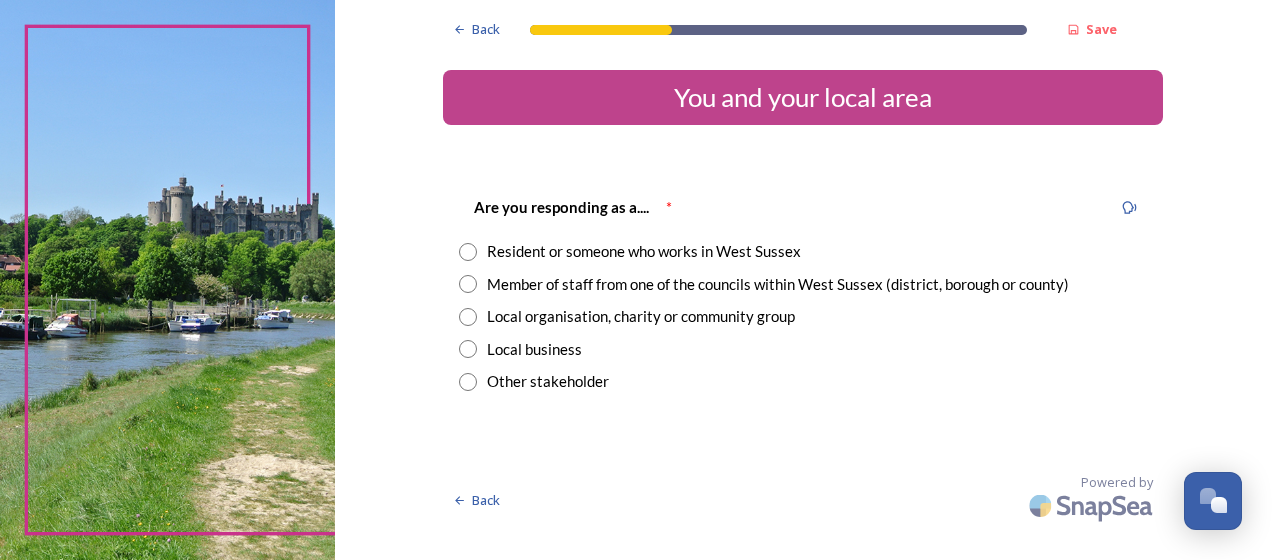 click at bounding box center (468, 252) 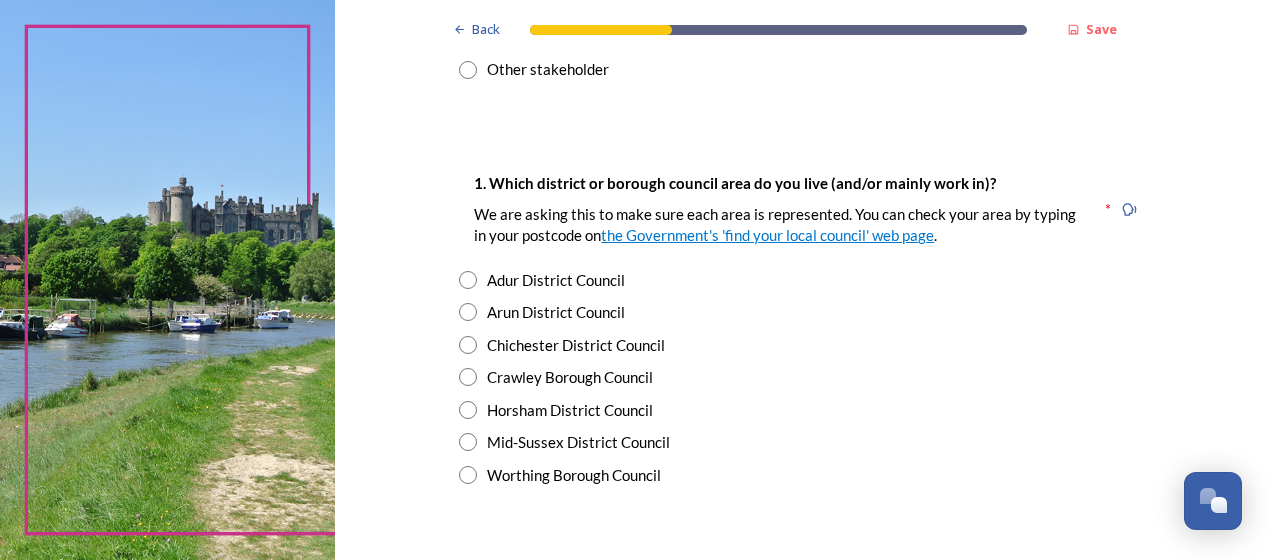 scroll, scrollTop: 332, scrollLeft: 0, axis: vertical 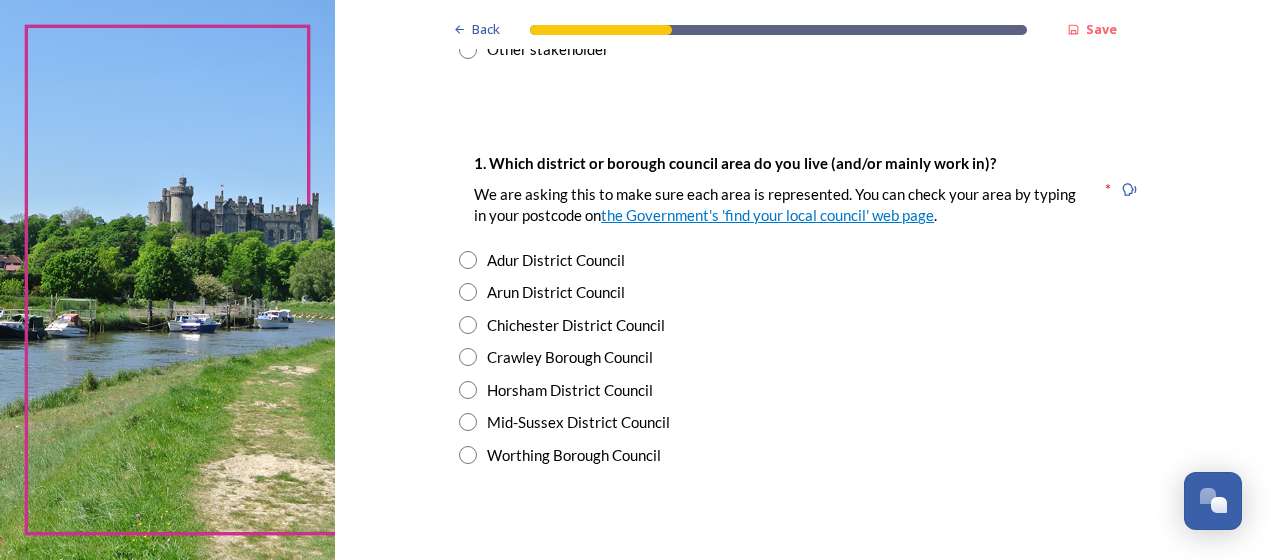 click at bounding box center (468, 390) 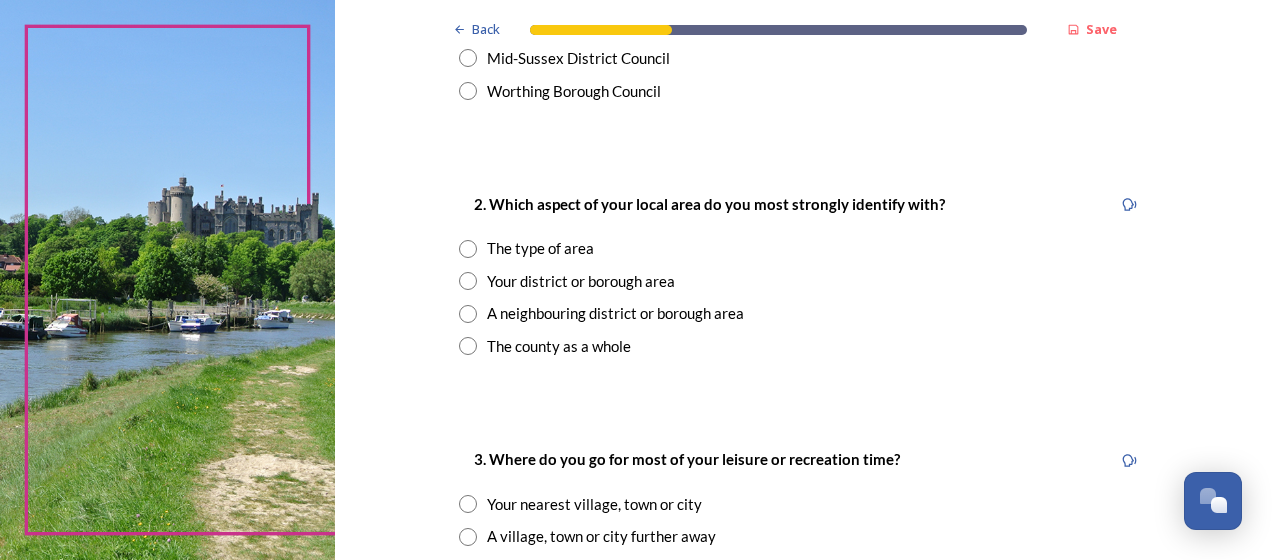 scroll, scrollTop: 698, scrollLeft: 0, axis: vertical 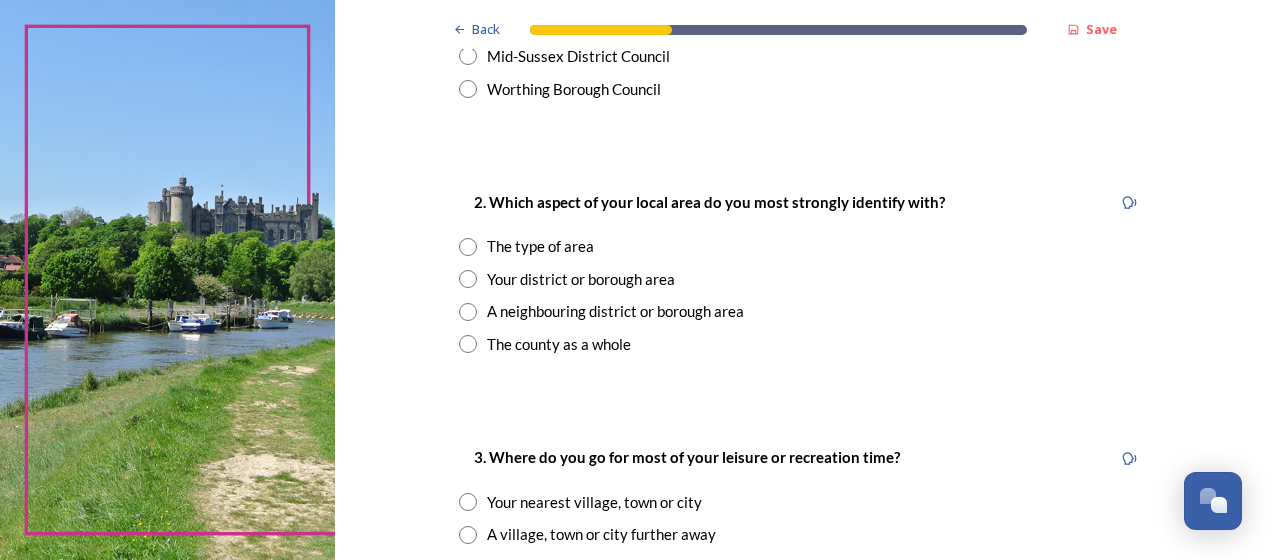 click at bounding box center (468, 247) 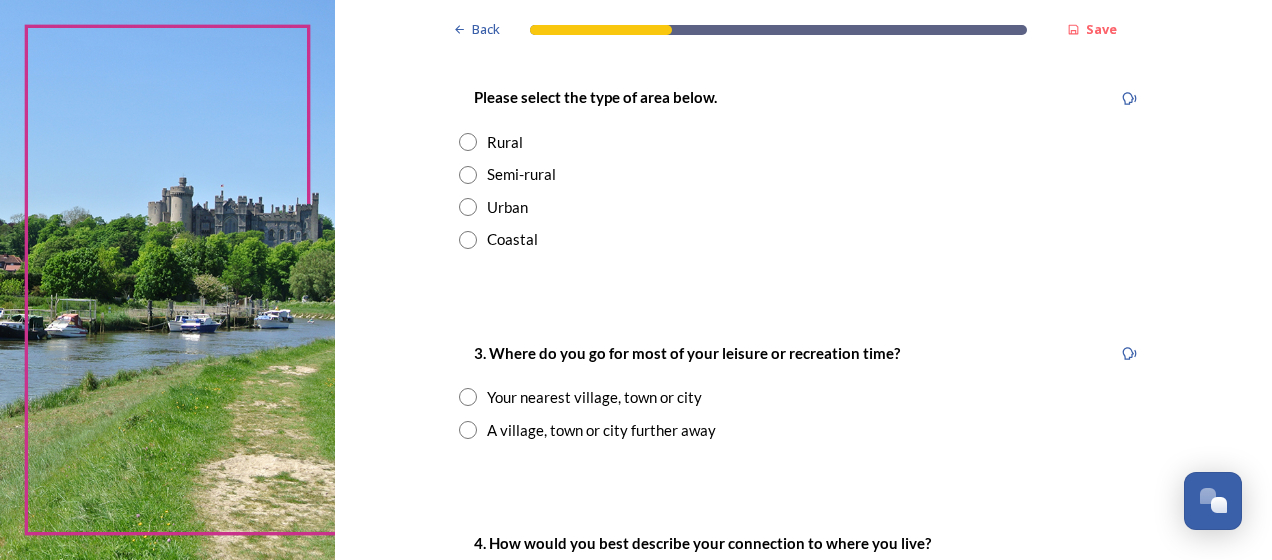 scroll, scrollTop: 1061, scrollLeft: 0, axis: vertical 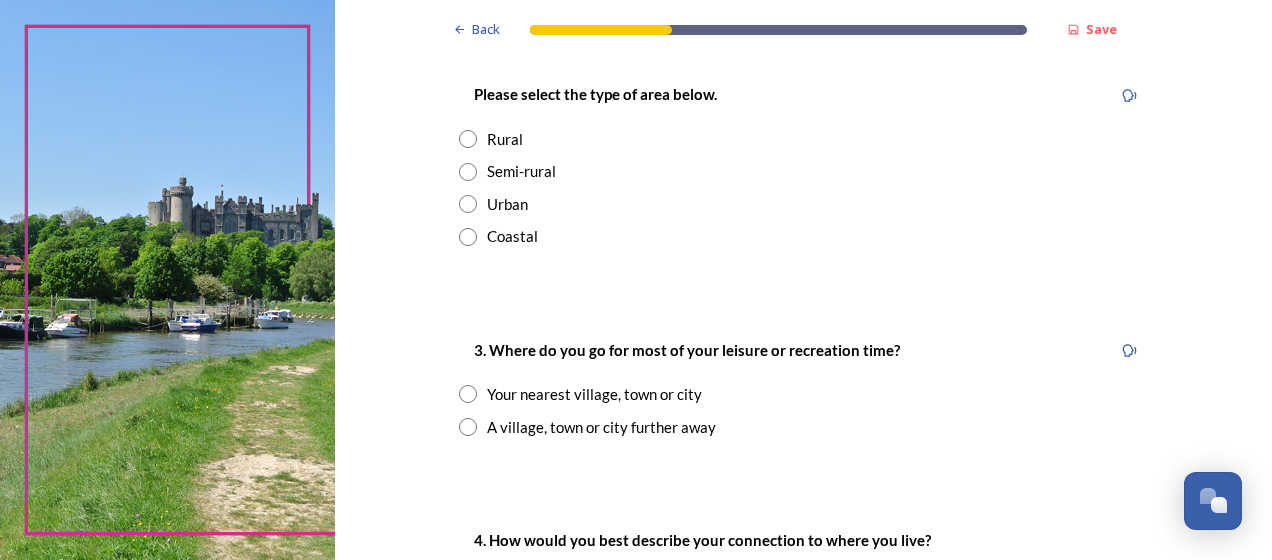 click at bounding box center (468, 172) 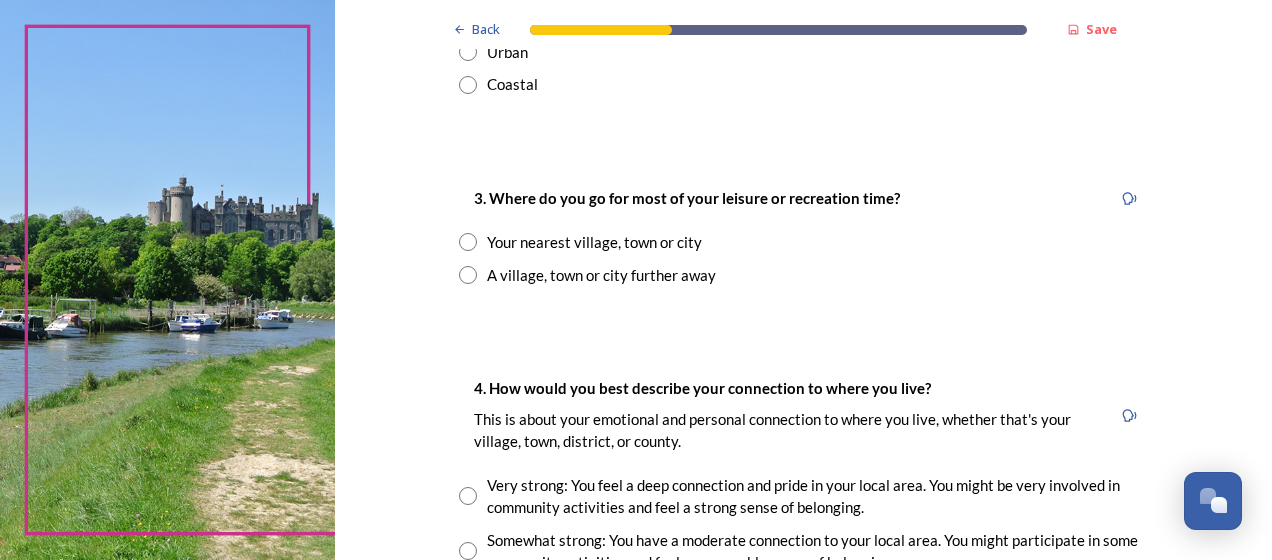 scroll, scrollTop: 1217, scrollLeft: 0, axis: vertical 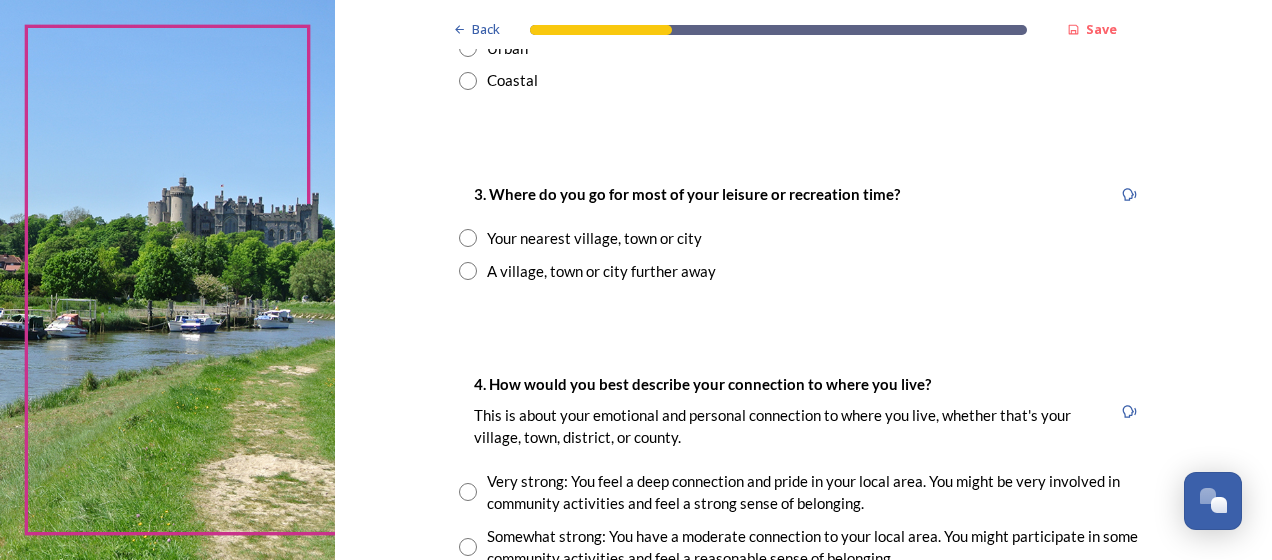 click at bounding box center [468, 238] 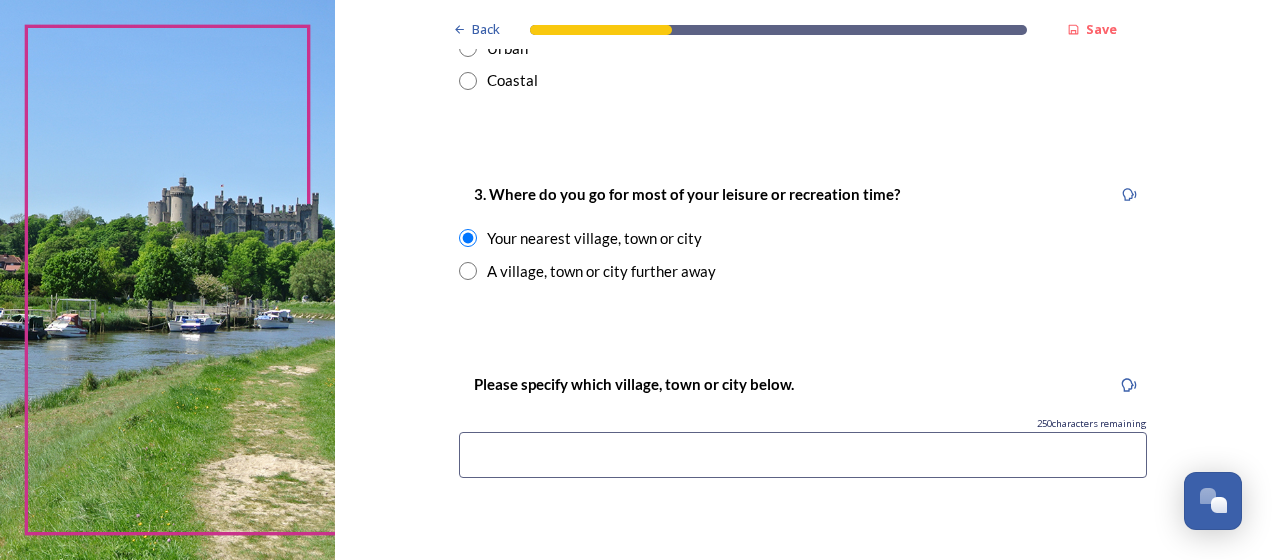 click at bounding box center [803, 455] 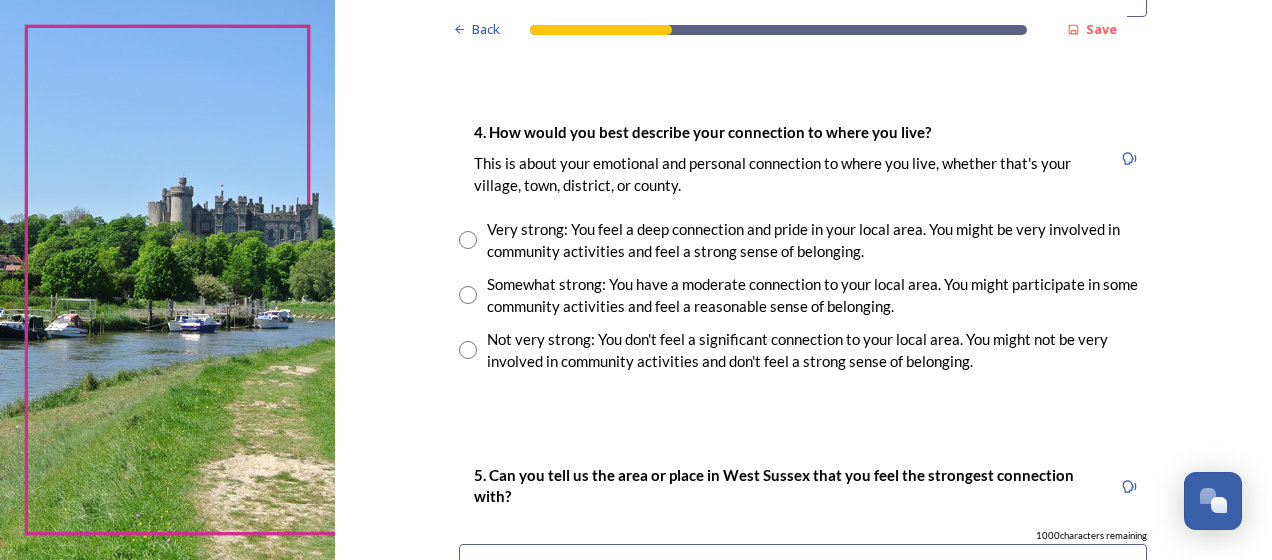 scroll, scrollTop: 1681, scrollLeft: 0, axis: vertical 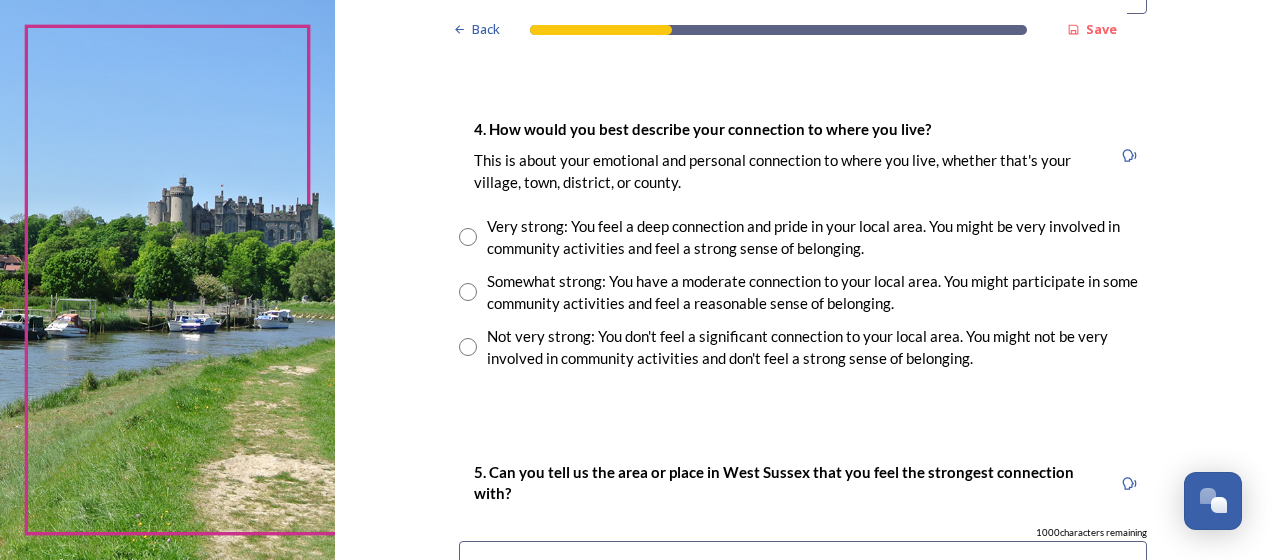 click at bounding box center (468, 292) 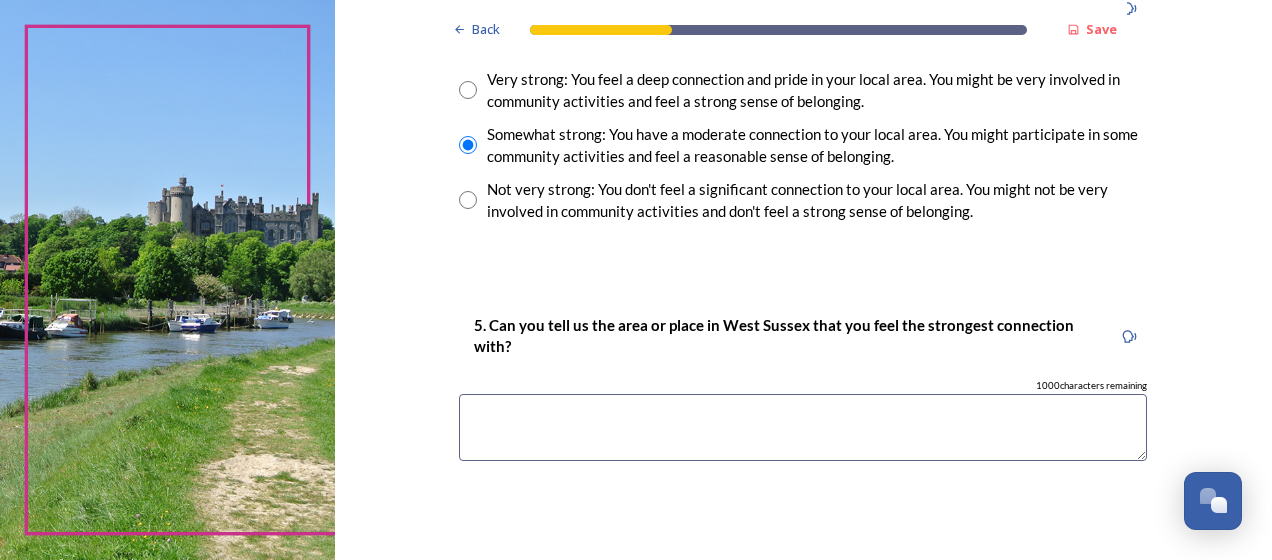 scroll, scrollTop: 1846, scrollLeft: 0, axis: vertical 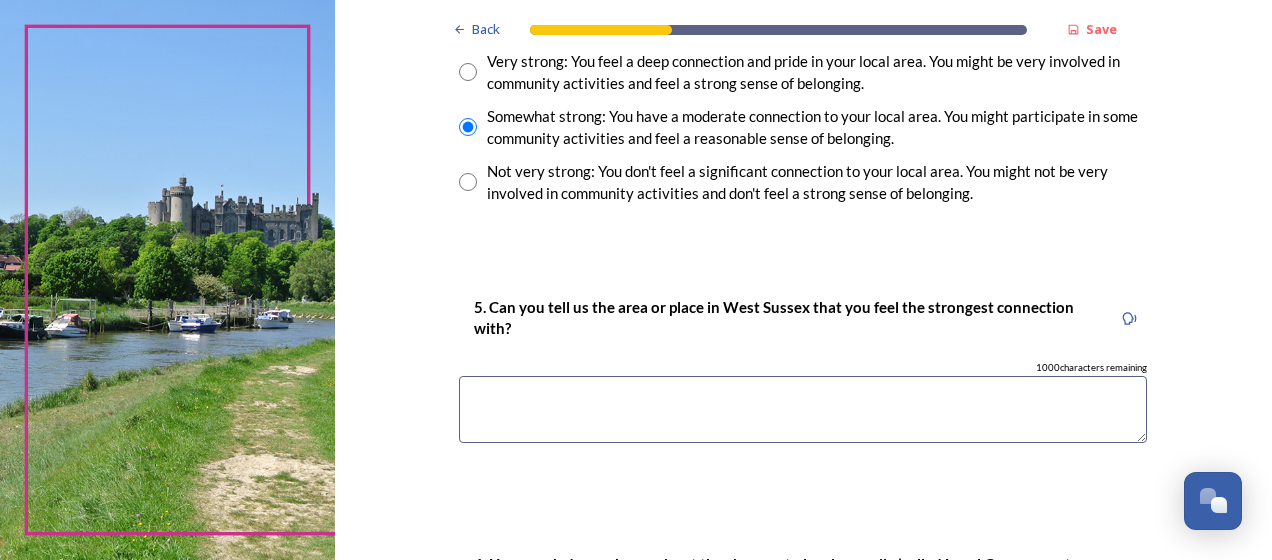 click at bounding box center (803, 409) 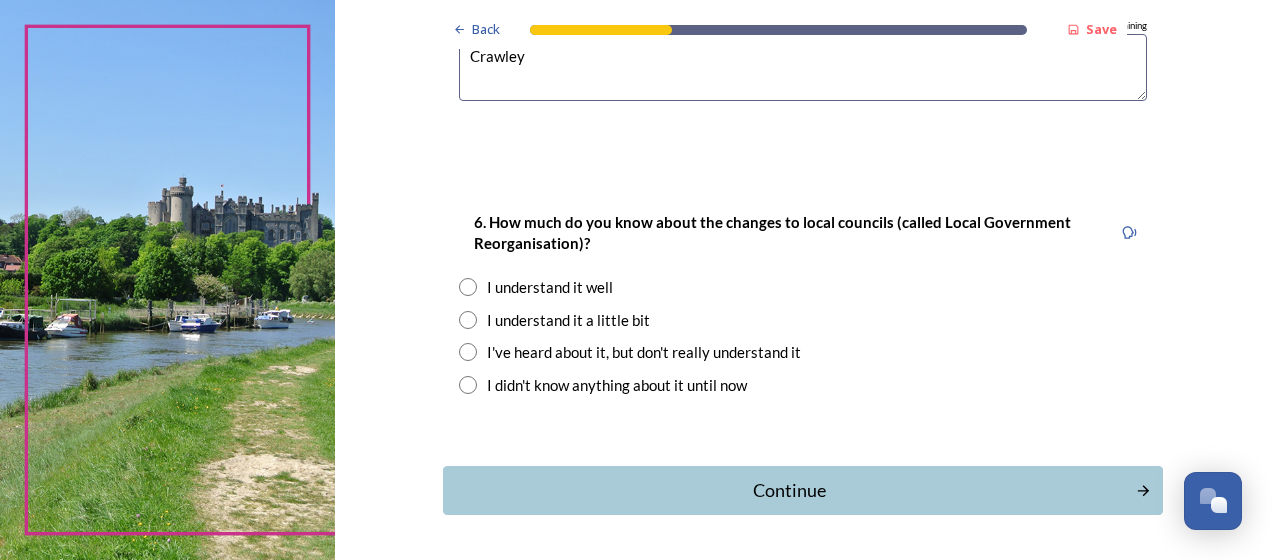 scroll, scrollTop: 2191, scrollLeft: 0, axis: vertical 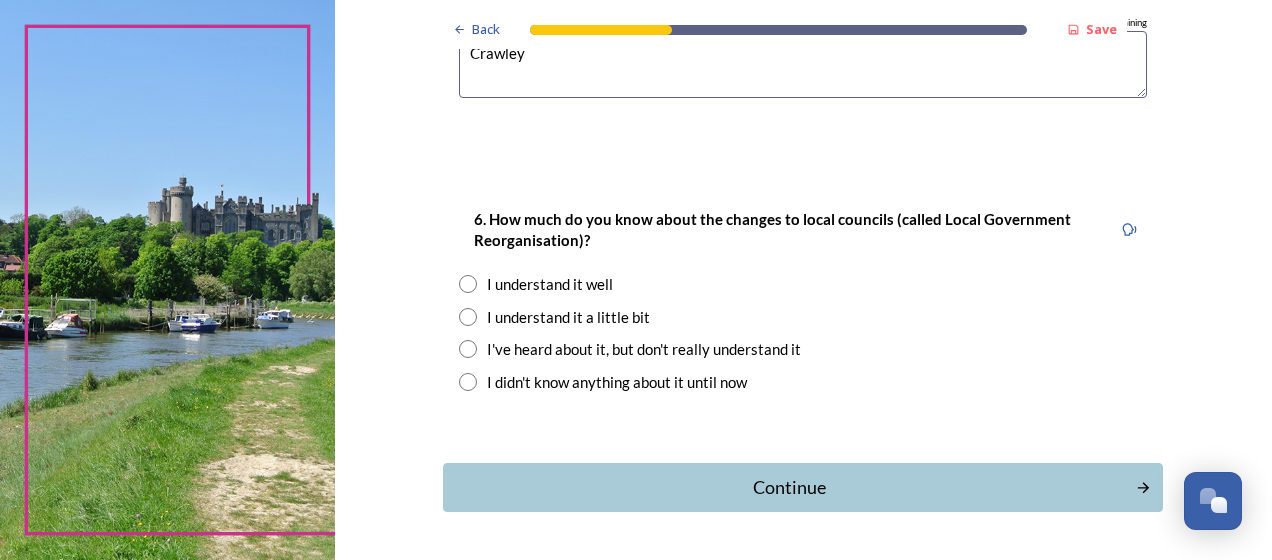 type on "Crawley" 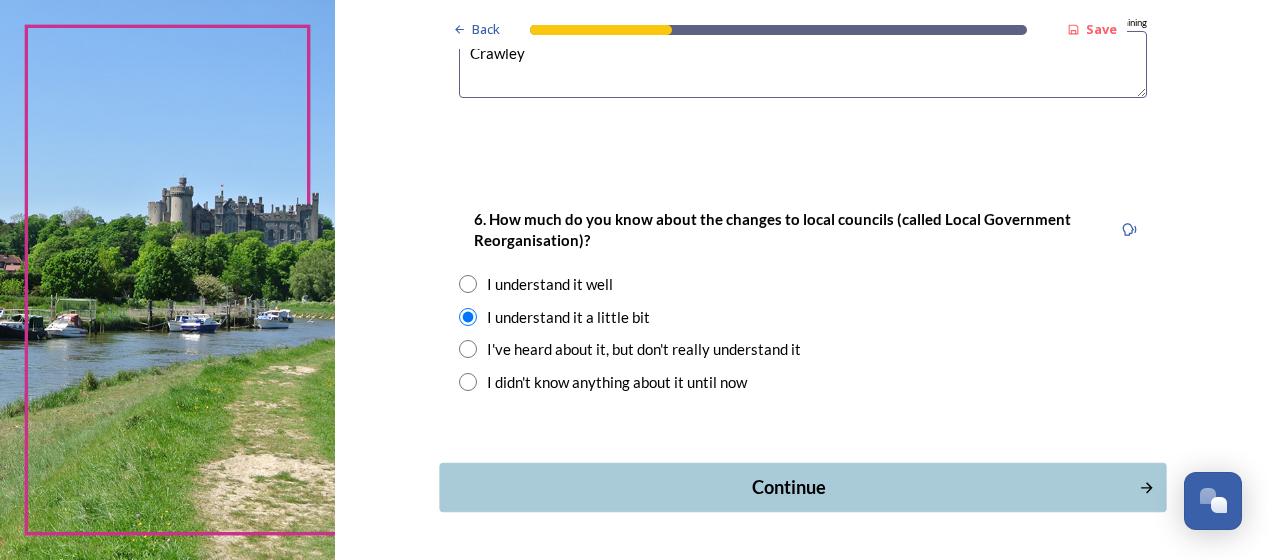 click on "Continue" at bounding box center [789, 487] 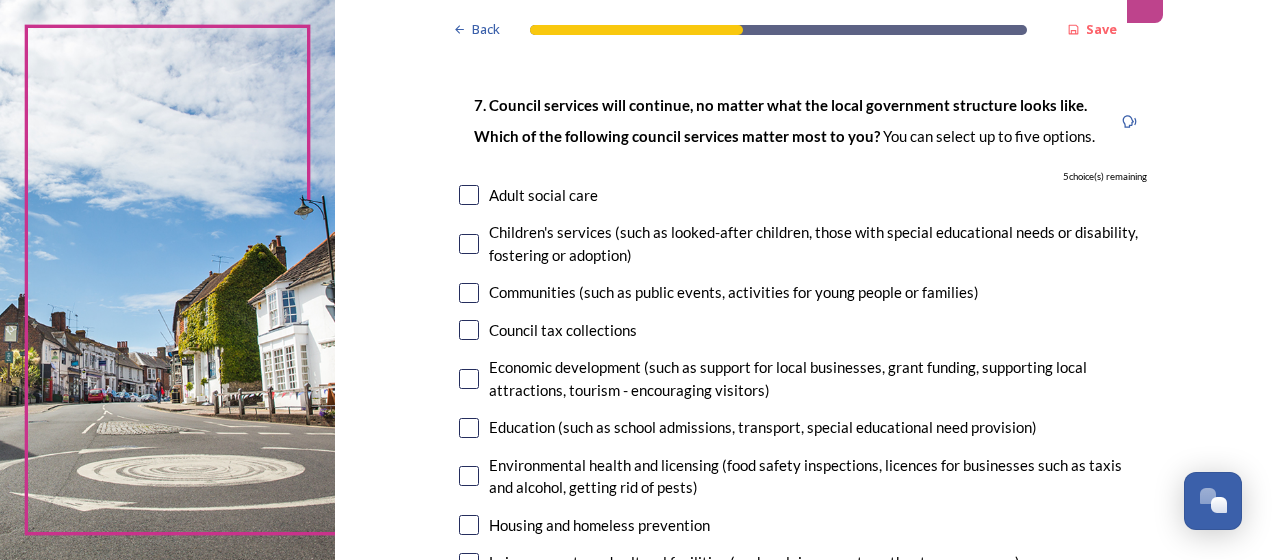 scroll, scrollTop: 108, scrollLeft: 0, axis: vertical 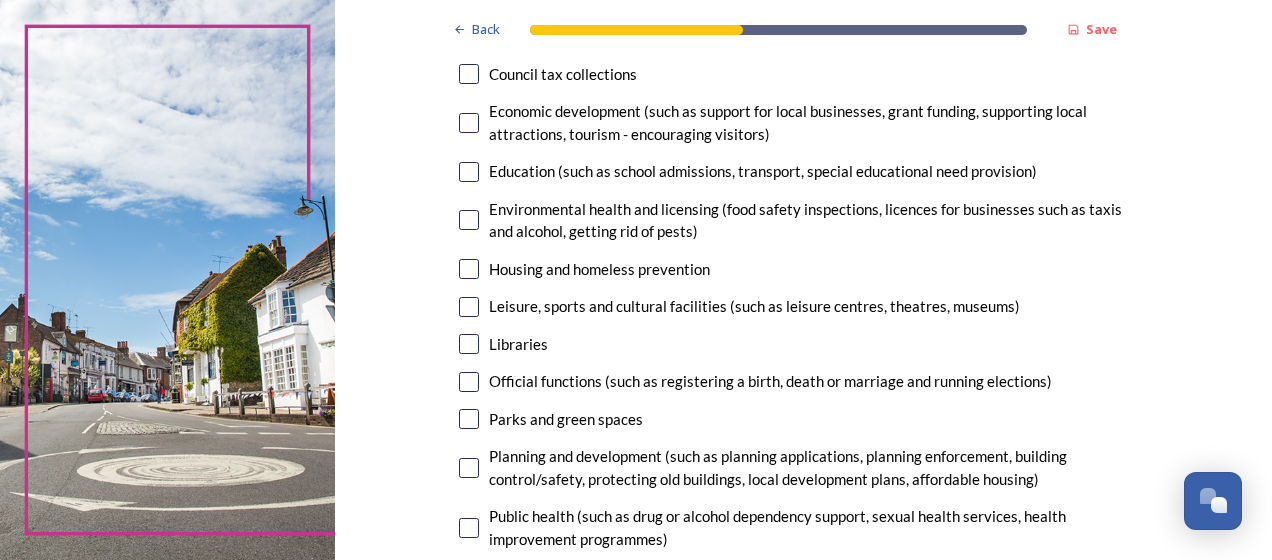 click at bounding box center [469, 269] 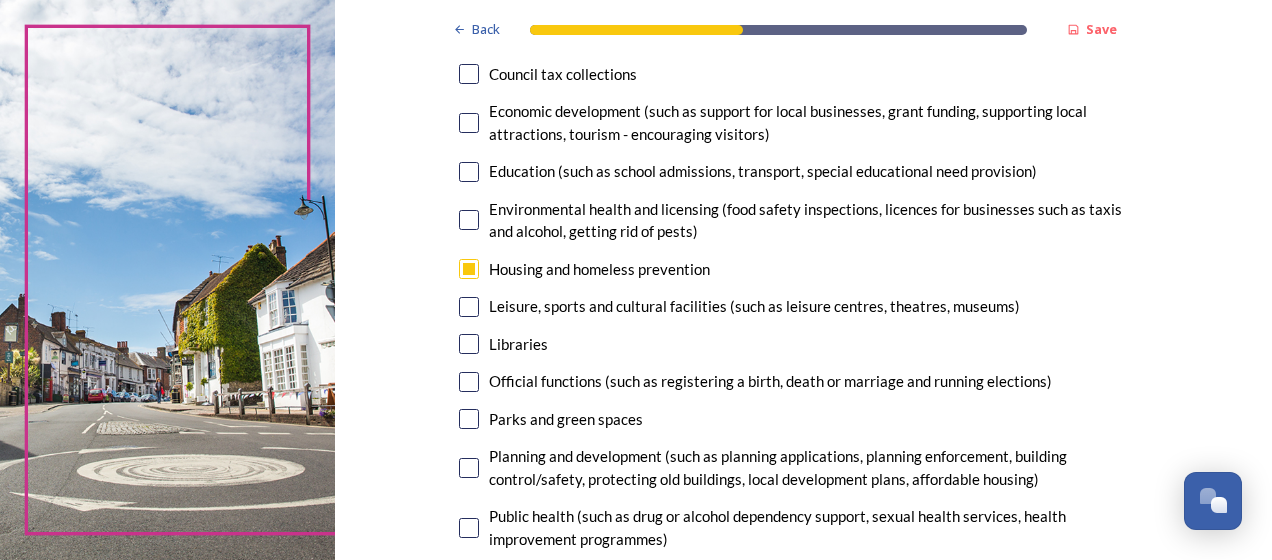click at bounding box center [469, 307] 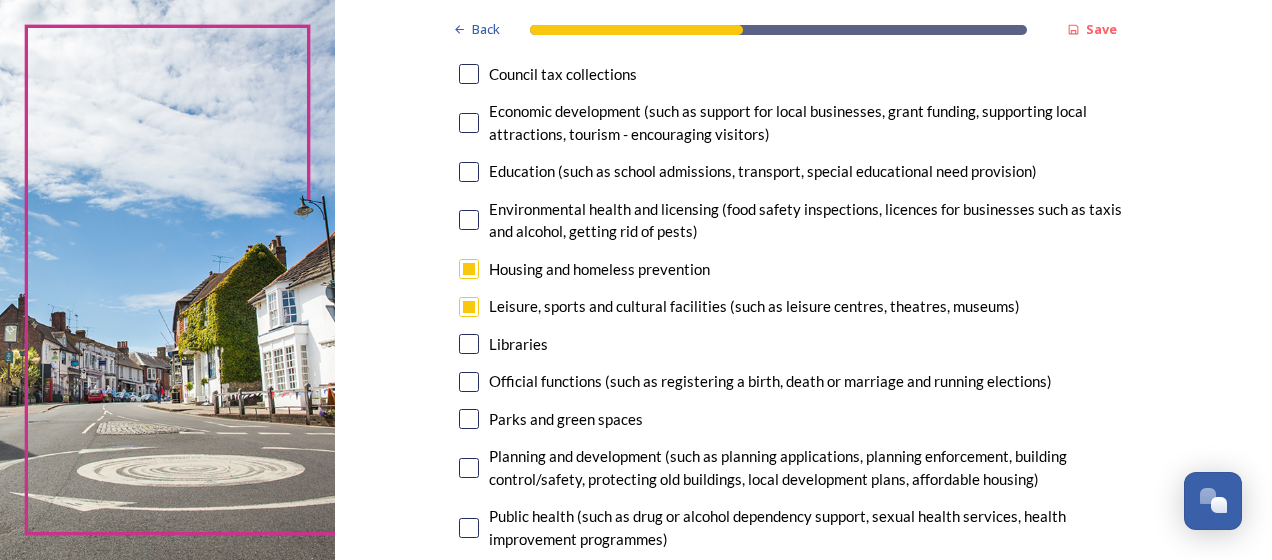 click at bounding box center (469, 419) 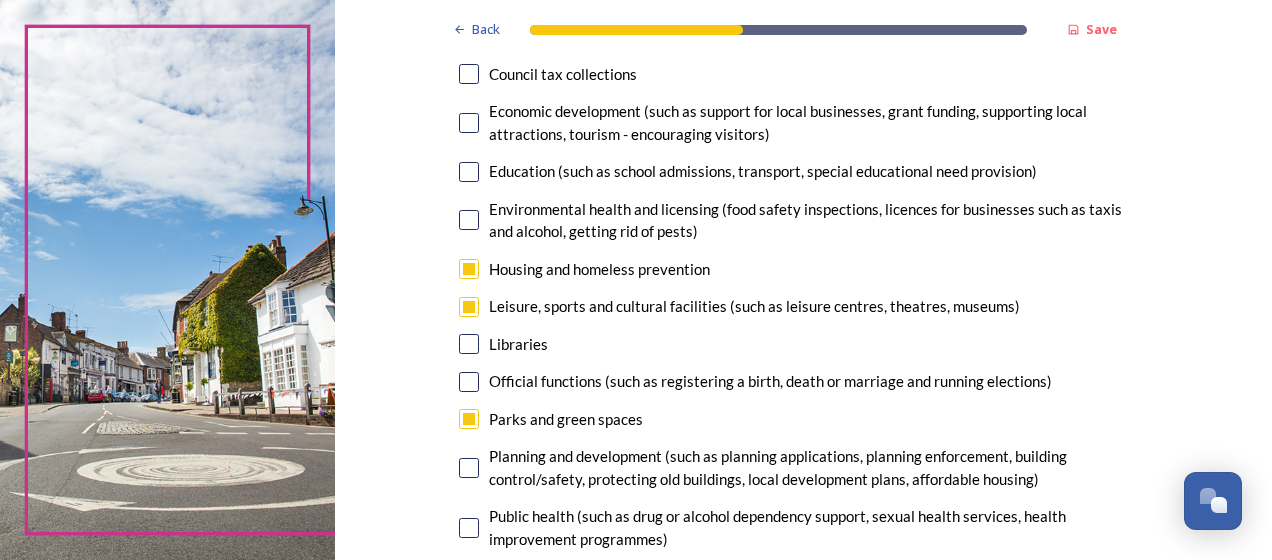 click at bounding box center [469, 468] 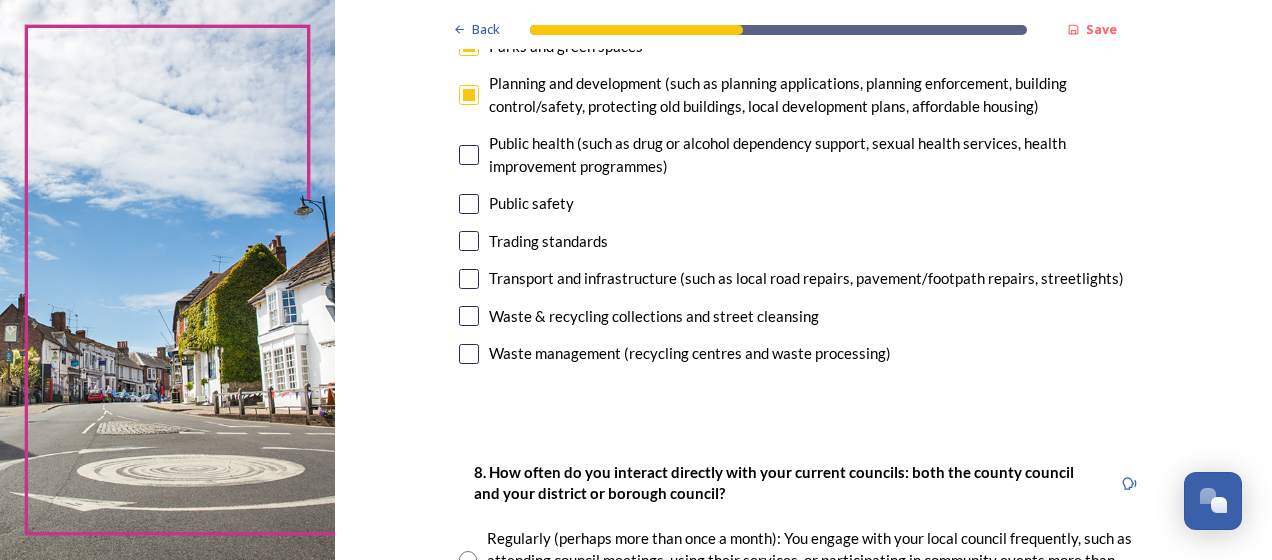 scroll, scrollTop: 734, scrollLeft: 0, axis: vertical 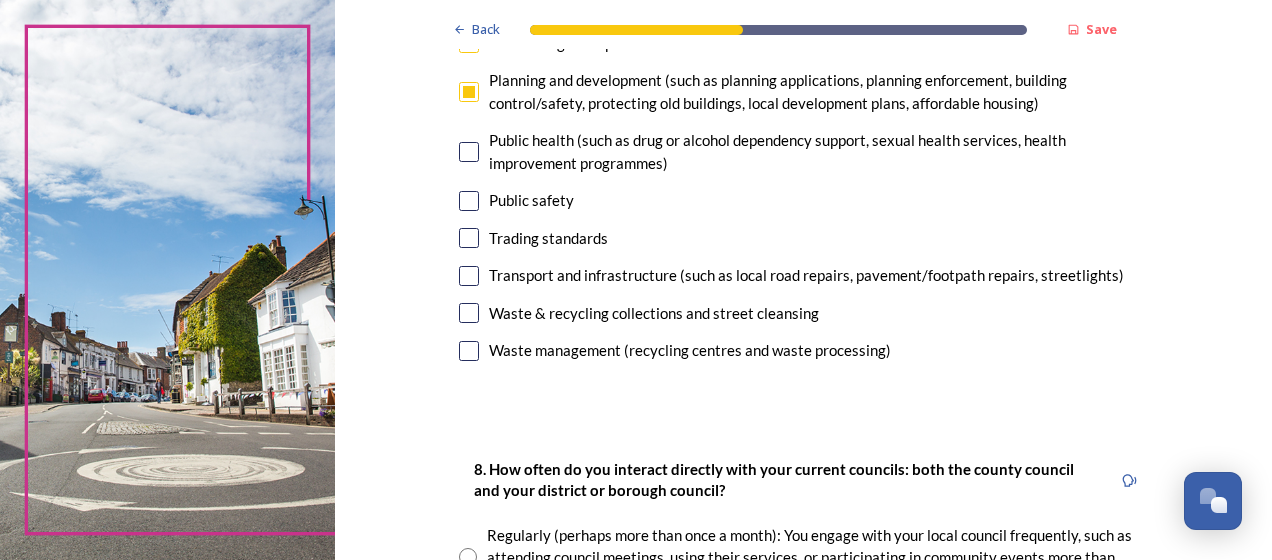 click at bounding box center [469, 276] 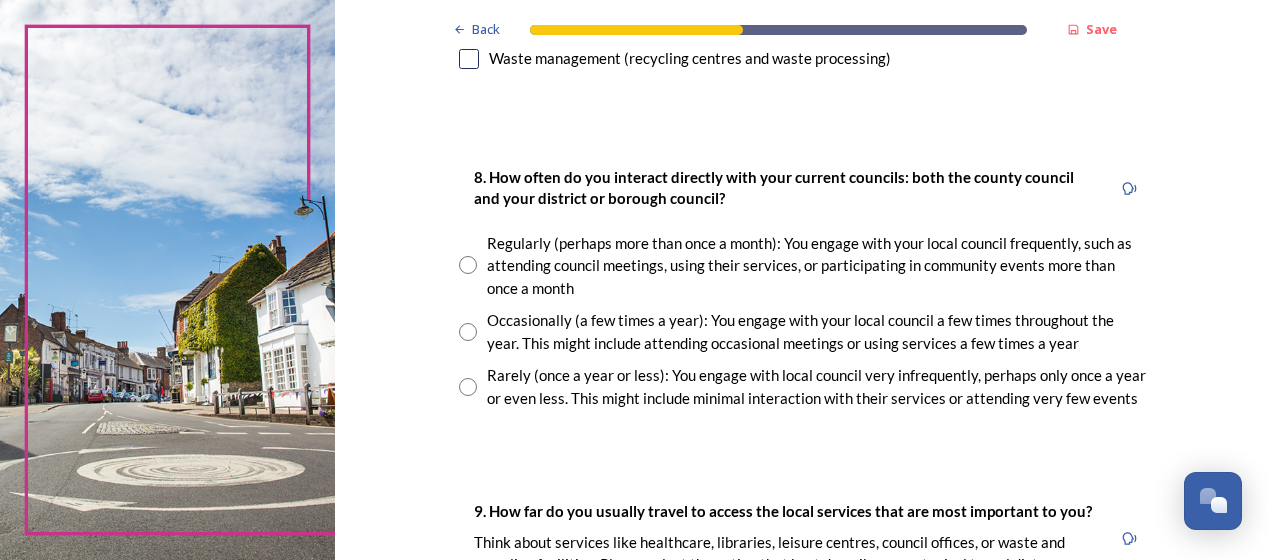 scroll, scrollTop: 1072, scrollLeft: 0, axis: vertical 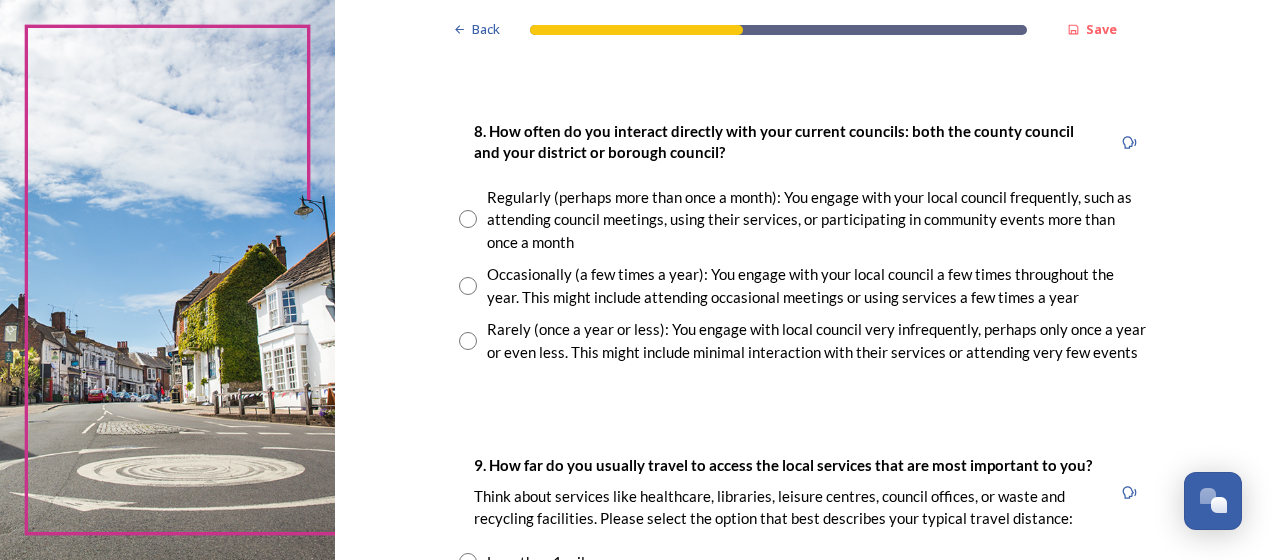 click at bounding box center (468, 286) 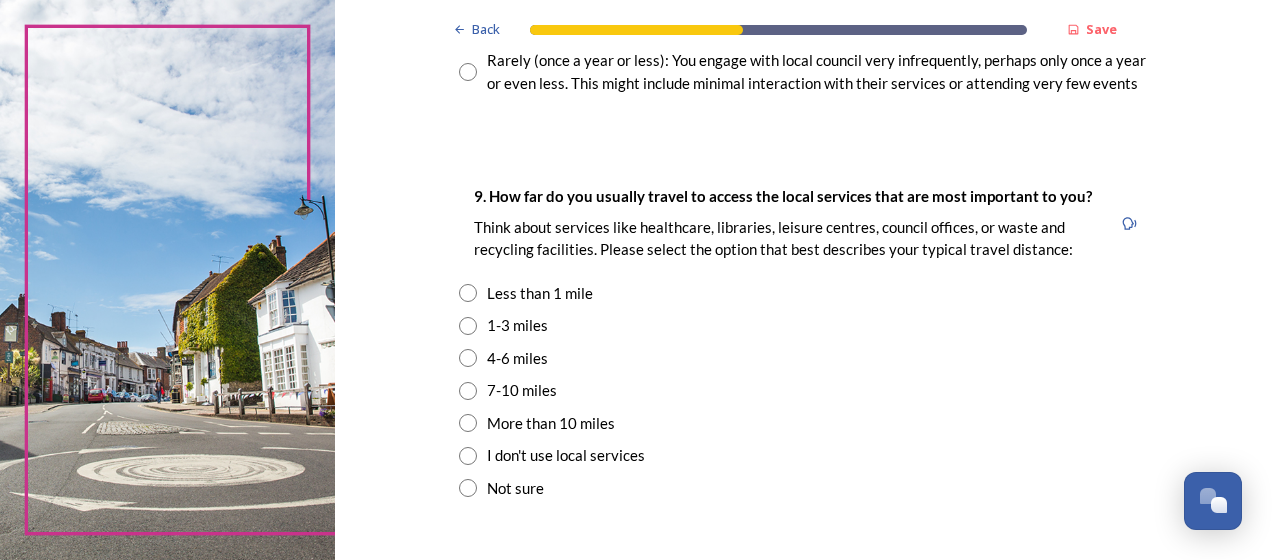 scroll, scrollTop: 1344, scrollLeft: 0, axis: vertical 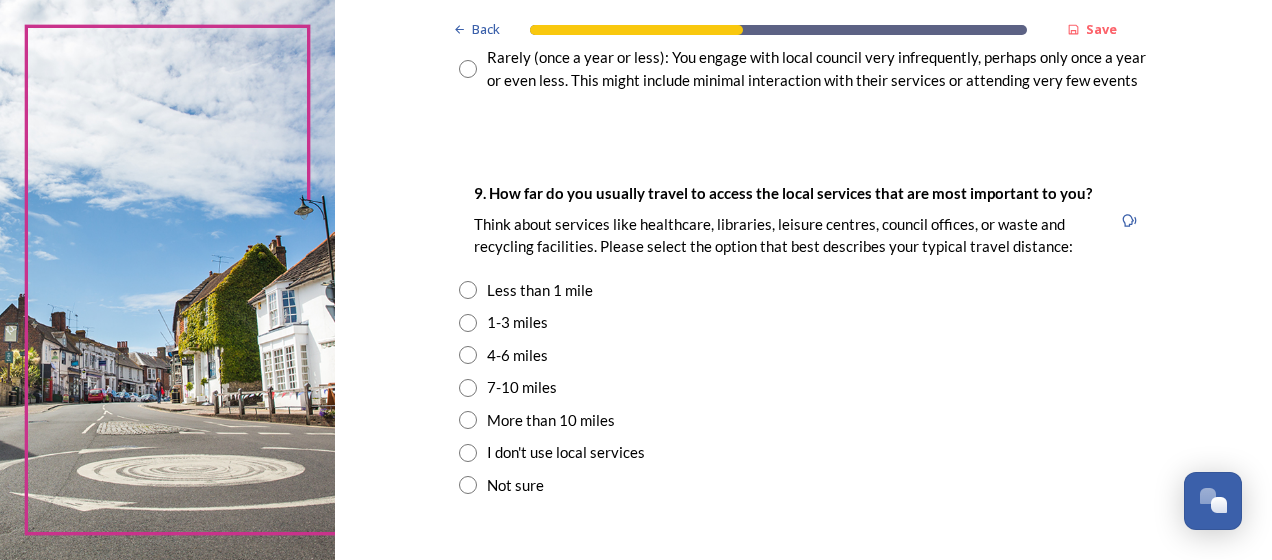 click at bounding box center (468, 355) 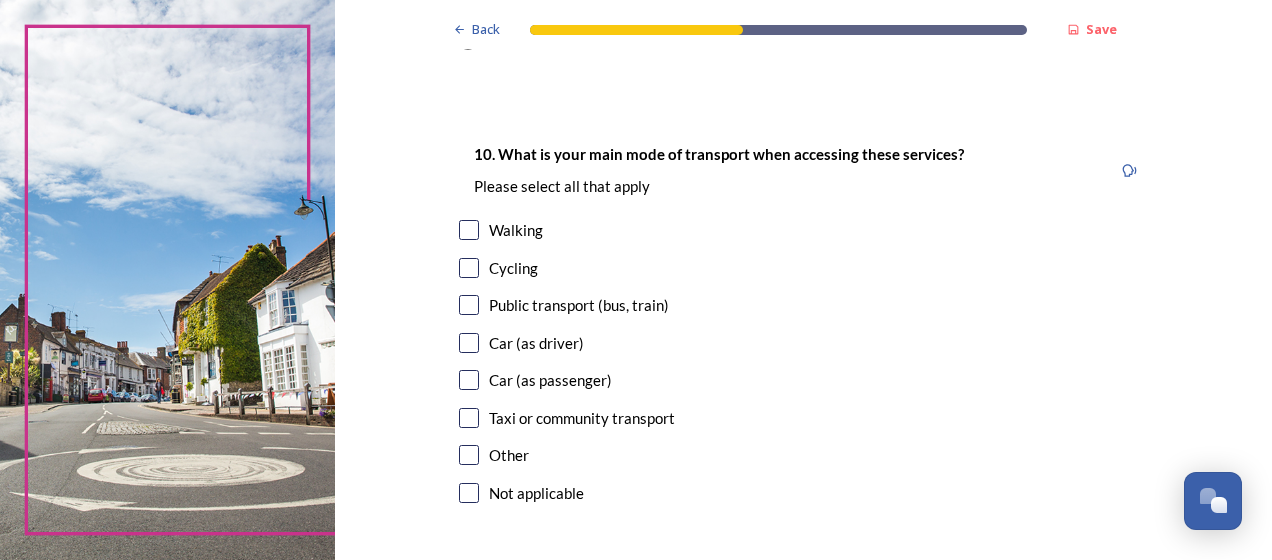 scroll, scrollTop: 1808, scrollLeft: 0, axis: vertical 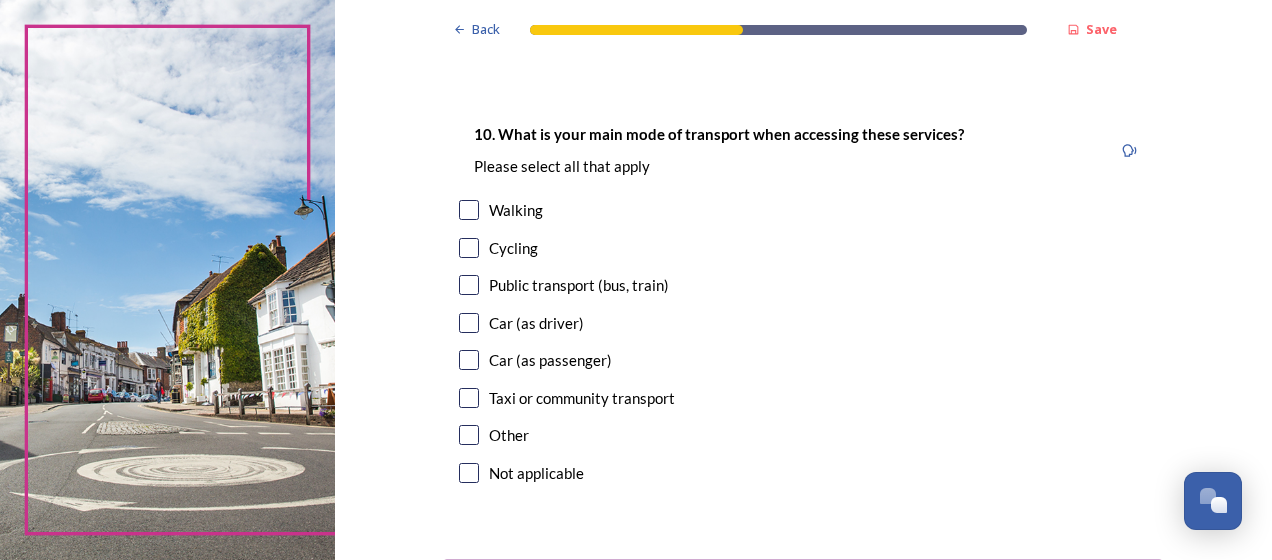 click at bounding box center [469, 323] 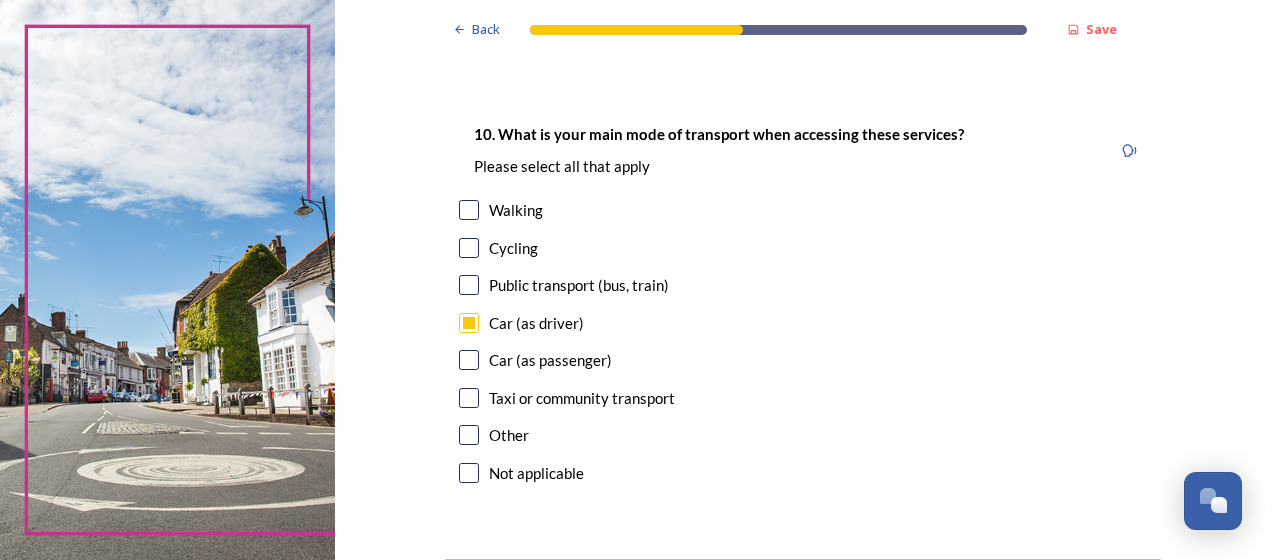 scroll, scrollTop: 1971, scrollLeft: 0, axis: vertical 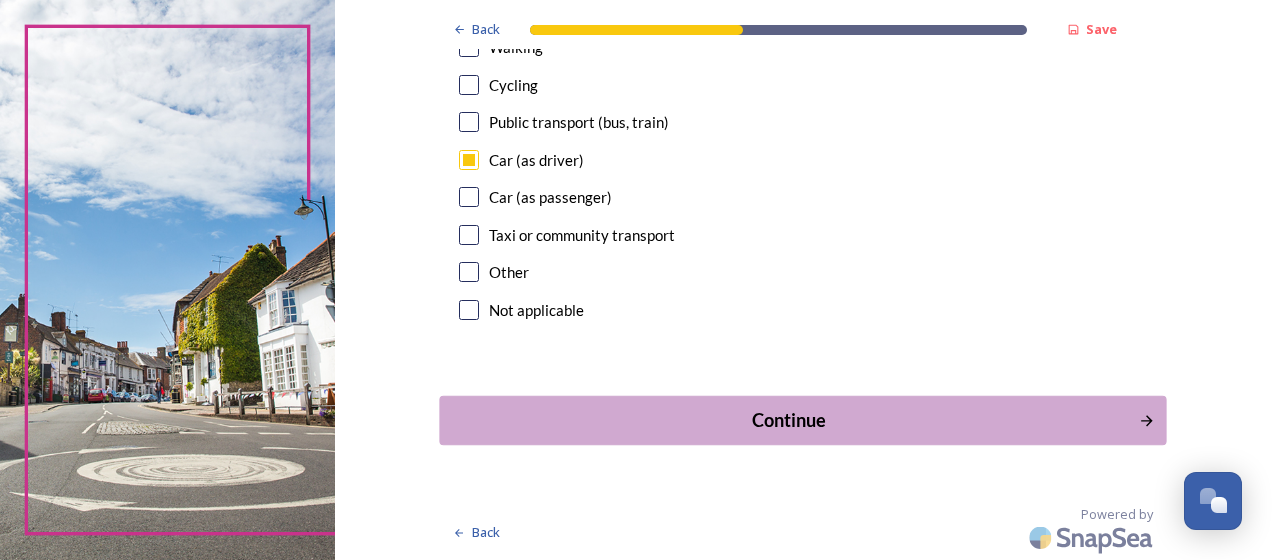 click on "Continue" at bounding box center (789, 420) 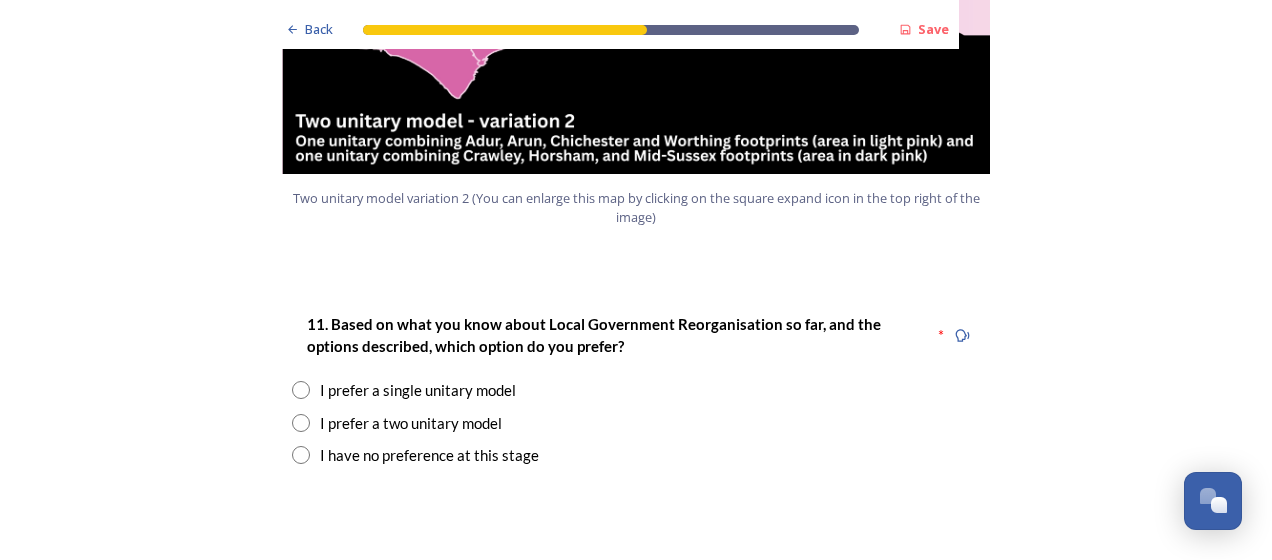 scroll, scrollTop: 2431, scrollLeft: 0, axis: vertical 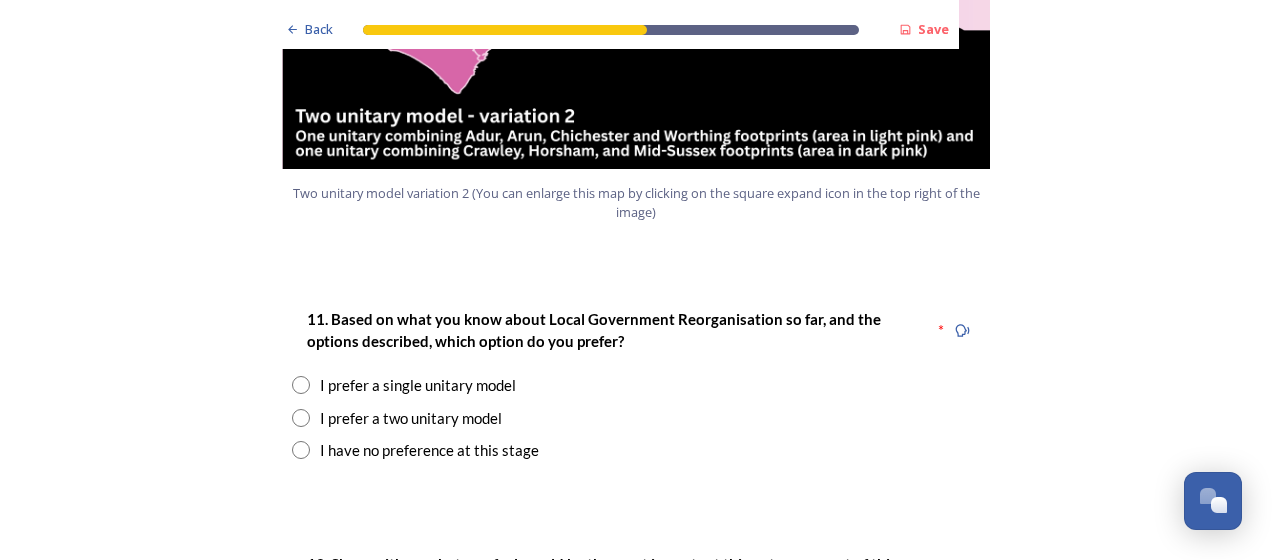 click at bounding box center (301, 418) 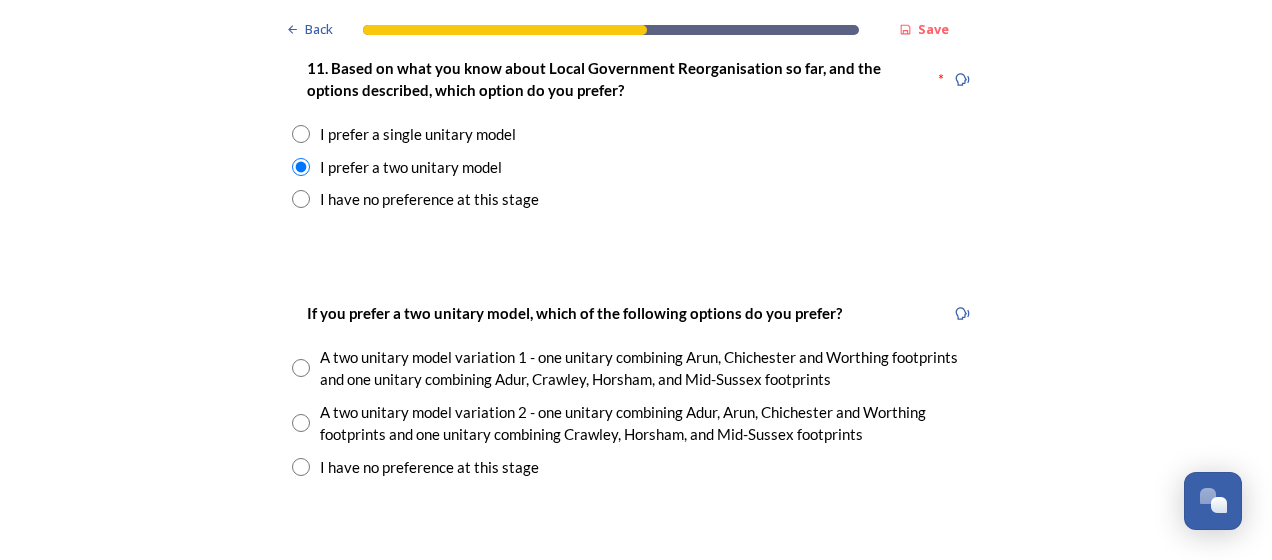 scroll, scrollTop: 2700, scrollLeft: 0, axis: vertical 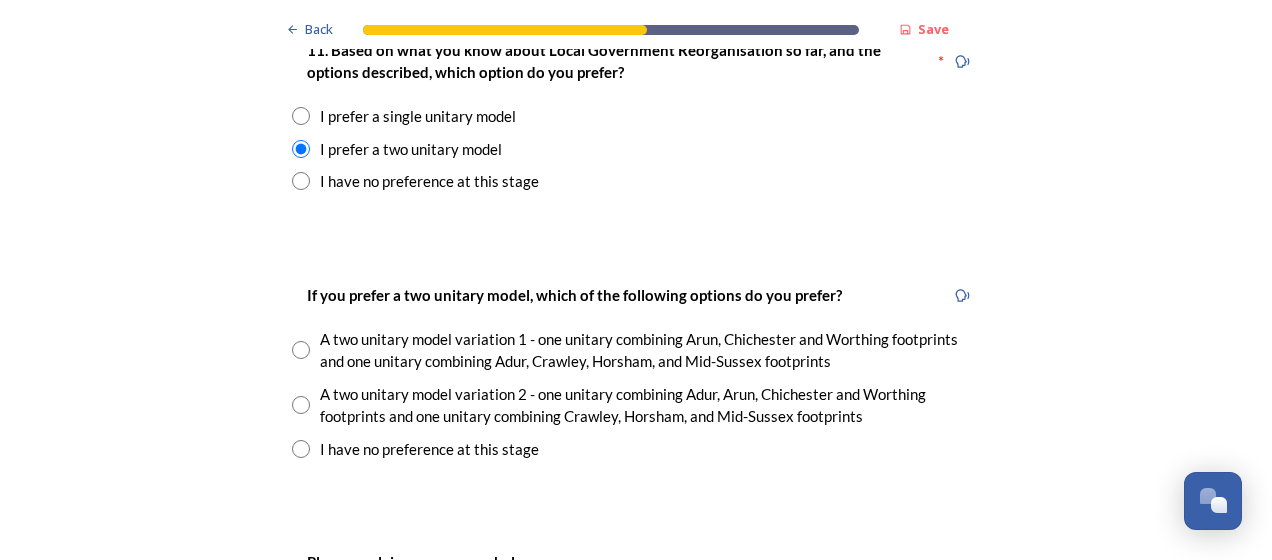 click at bounding box center [301, 405] 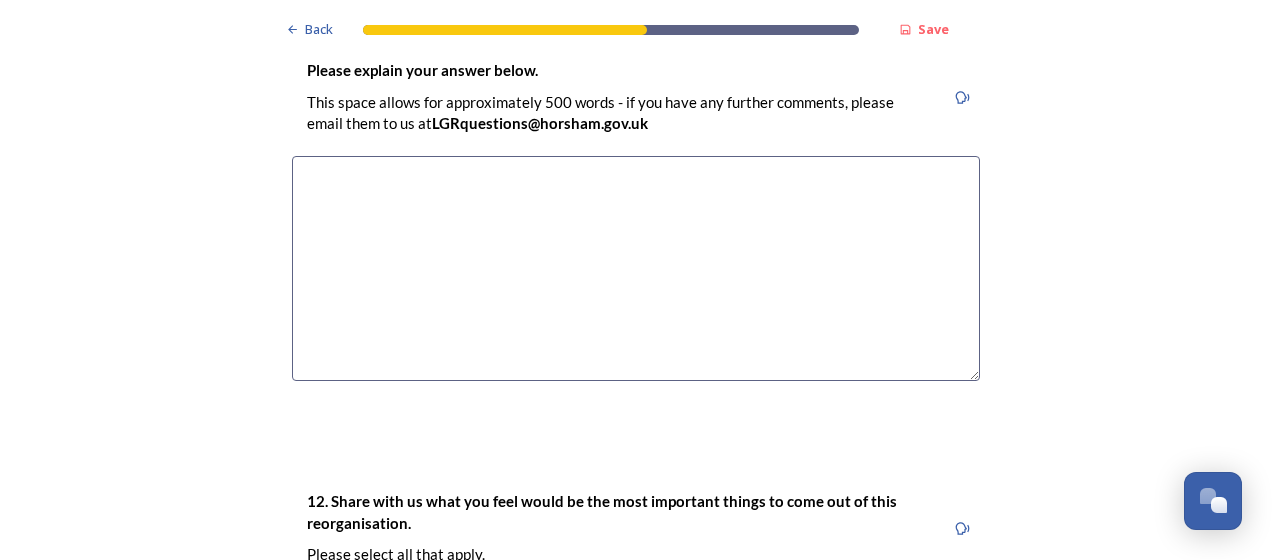 scroll, scrollTop: 3040, scrollLeft: 0, axis: vertical 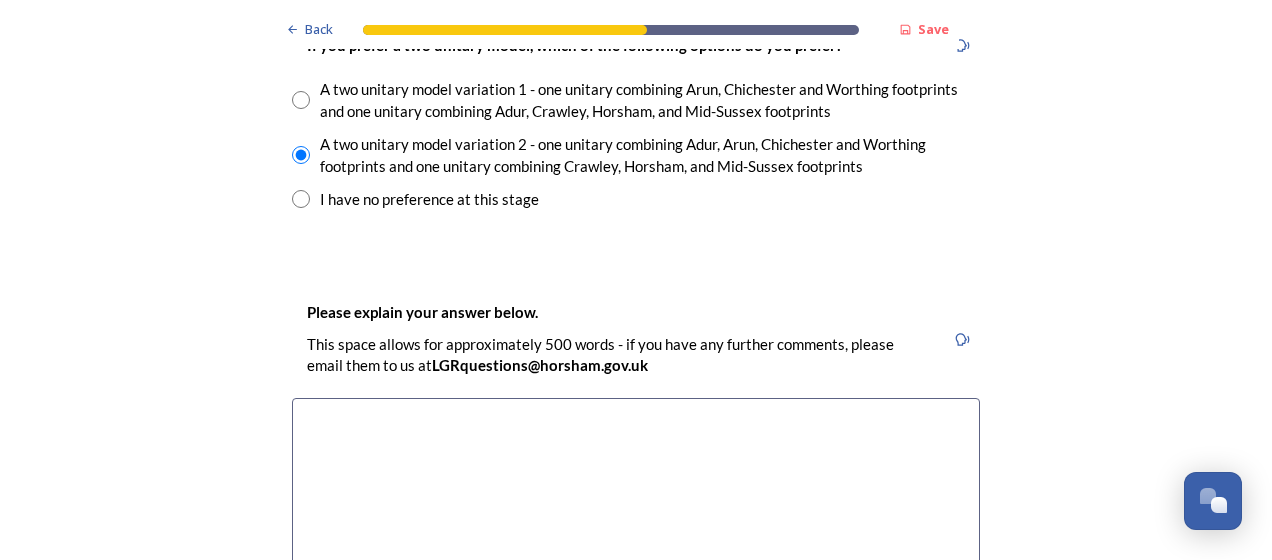 click at bounding box center [636, 510] 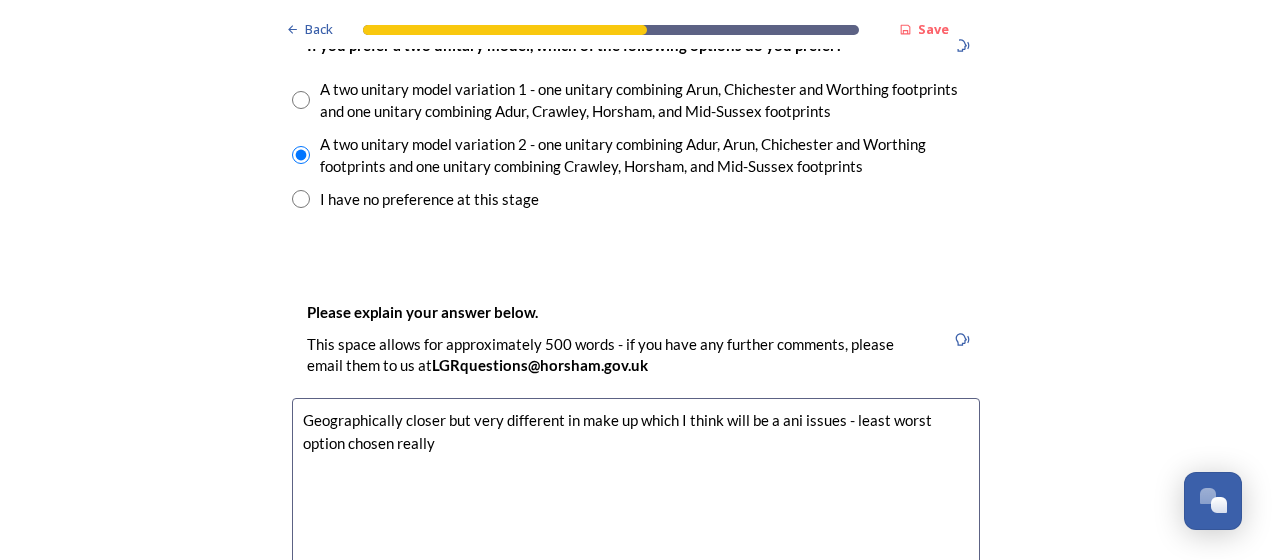 click on "Geographically closer but very different in make up which I think will be a ani issues - least worst option chosen really" at bounding box center [636, 510] 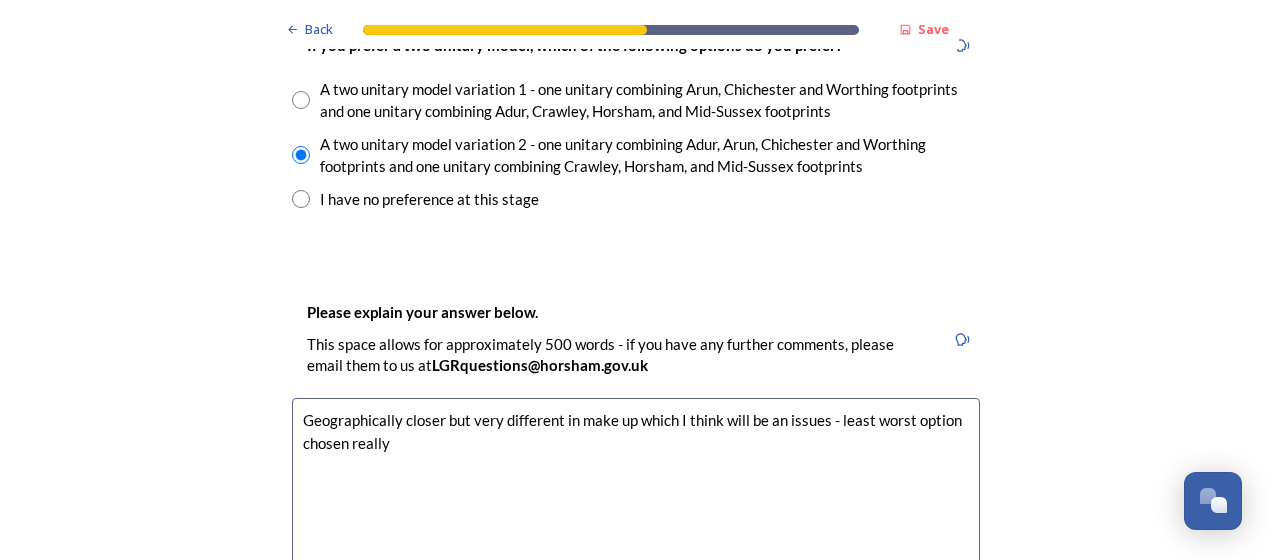 click on "Geographically closer but very different in make up which I think will be an issues - least worst option chosen really" at bounding box center (636, 510) 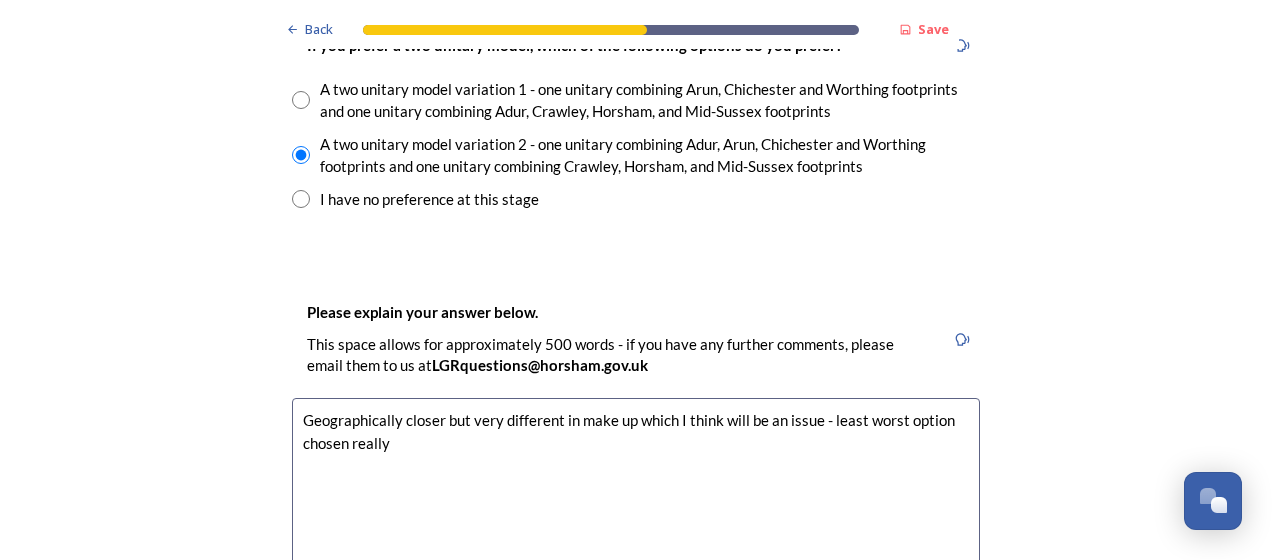 click on "Geographically closer but very different in make up which I think will be an issue - least worst option chosen really" at bounding box center [636, 510] 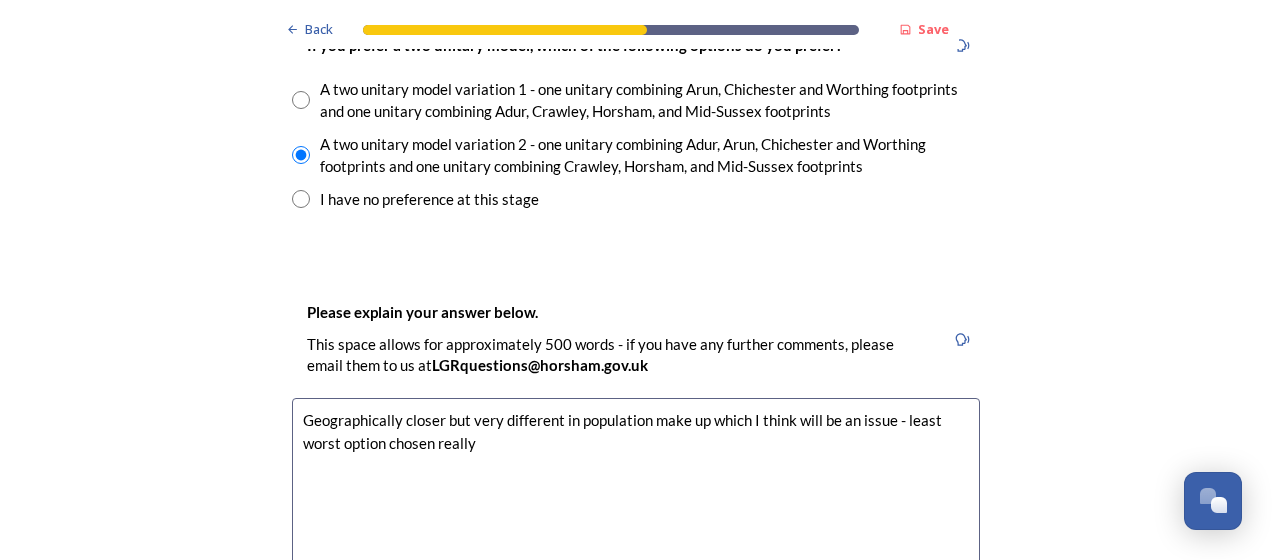 drag, startPoint x: 556, startPoint y: 416, endPoint x: 642, endPoint y: 420, distance: 86.09297 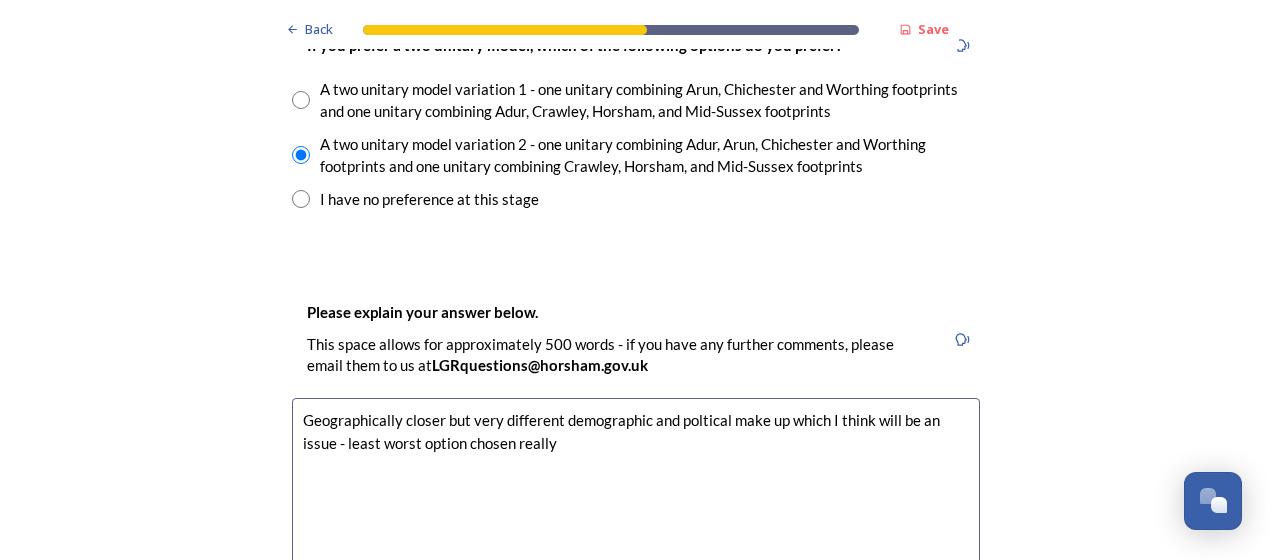 click on "Geographically closer but very different demographic and poltical make up which I think will be an issue - least worst option chosen really" at bounding box center (636, 510) 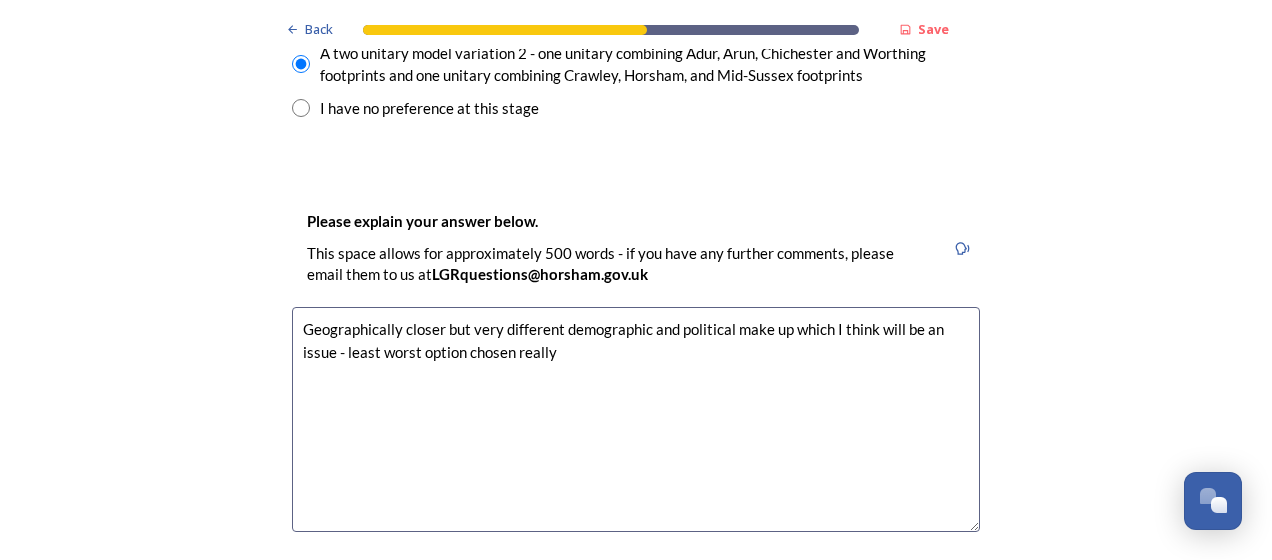 scroll, scrollTop: 3047, scrollLeft: 0, axis: vertical 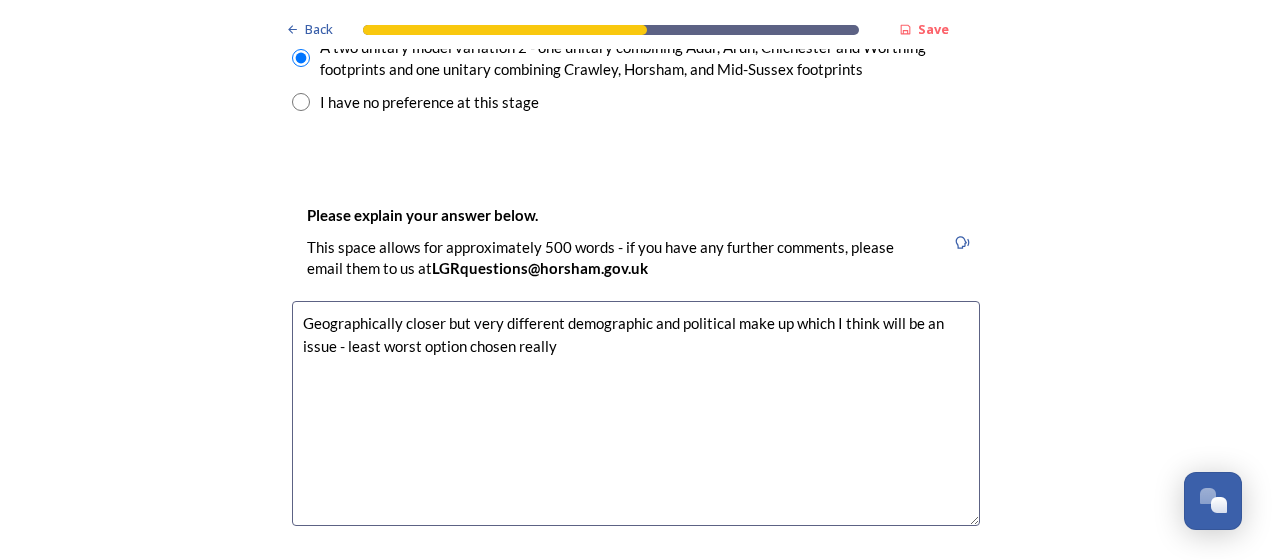 click on "Geographically closer but very different demographic and political make up which I think will be an issue - least worst option chosen really" at bounding box center (636, 413) 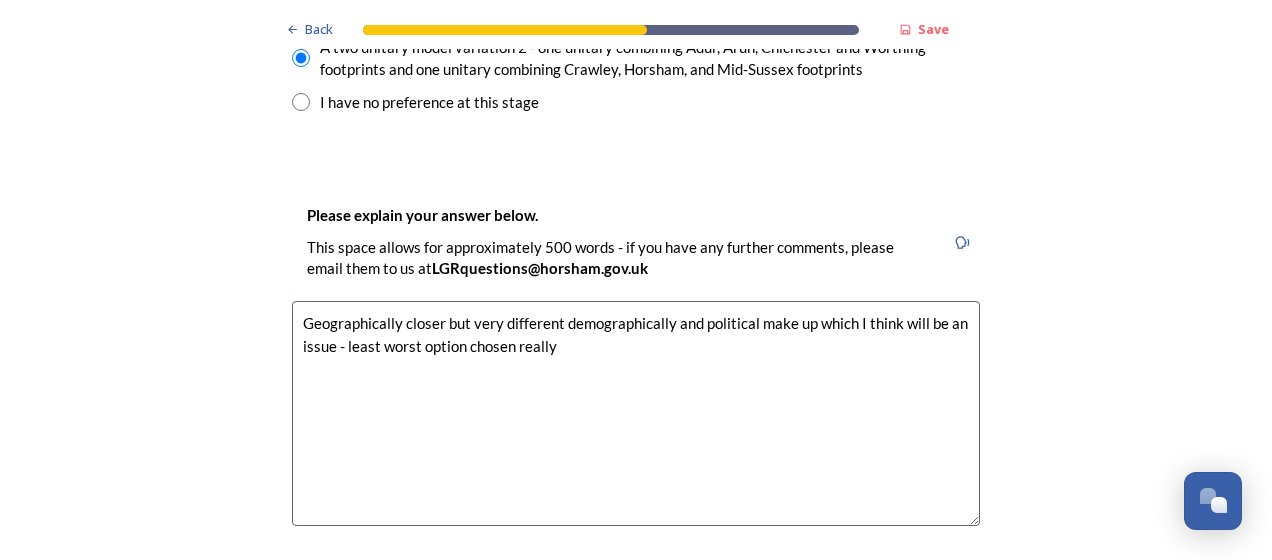 click on "Geographically closer but very different demographically and political make up which I think will be an issue - least worst option chosen really" at bounding box center [636, 413] 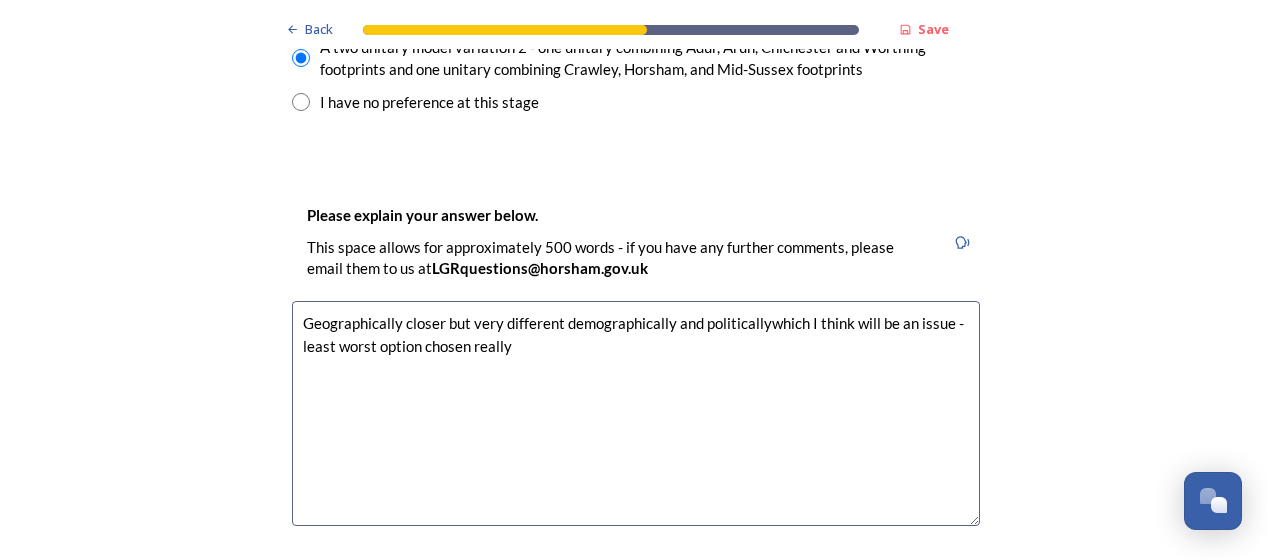 click on "Geographically closer but very different demographically and politicallywhich I think will be an issue - least worst option chosen really" at bounding box center (636, 413) 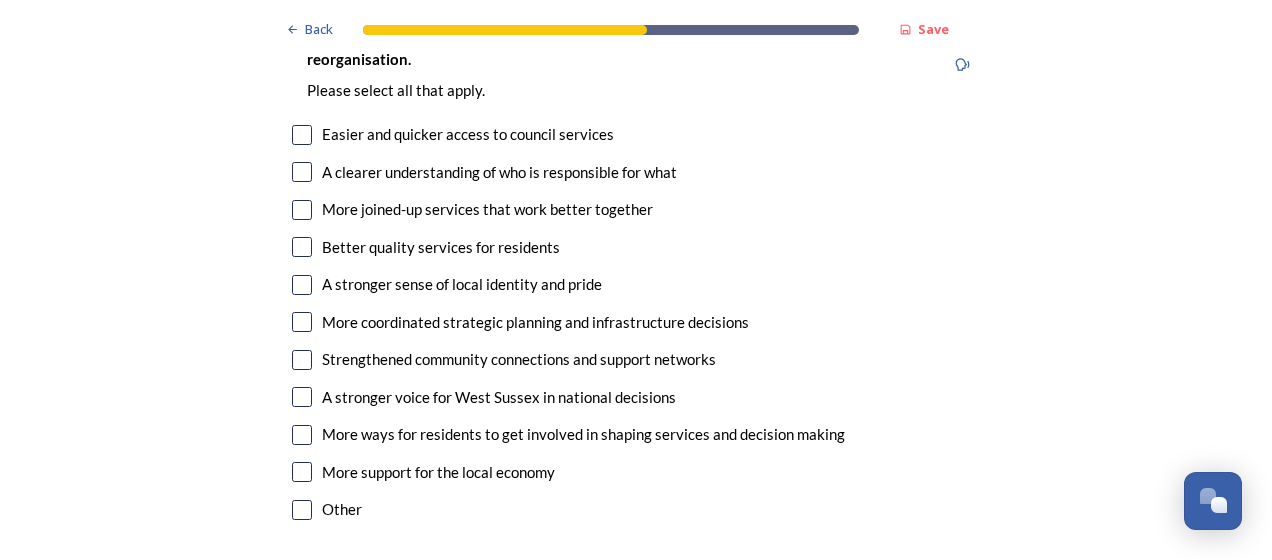 scroll, scrollTop: 3682, scrollLeft: 0, axis: vertical 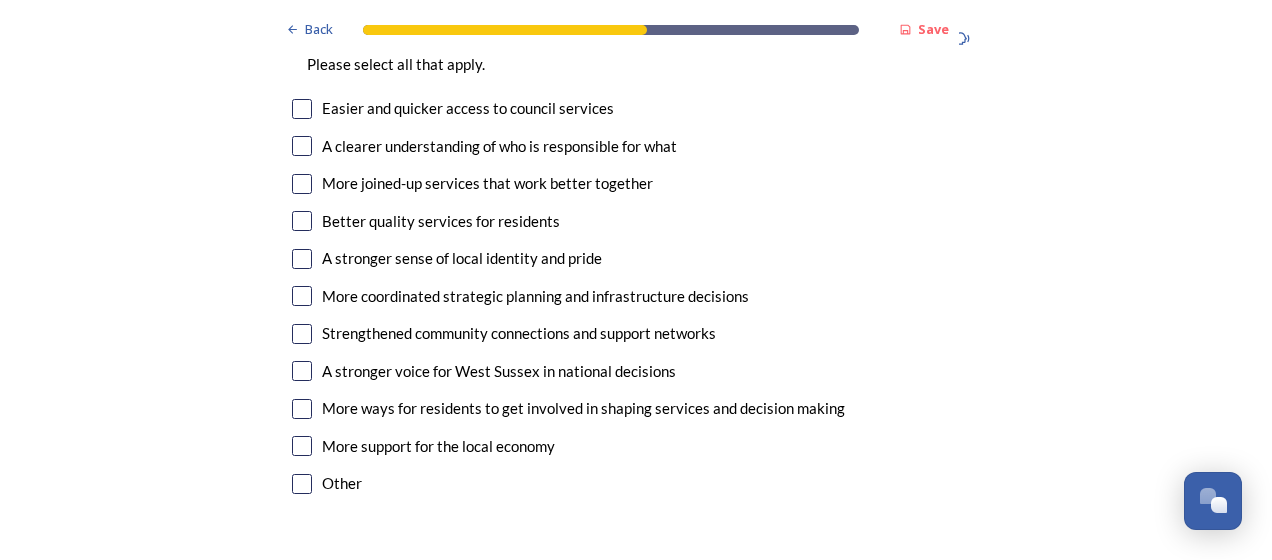 type on "Geographically closer but very different demographically and politically which I think will be an issue - least worst option chosen really" 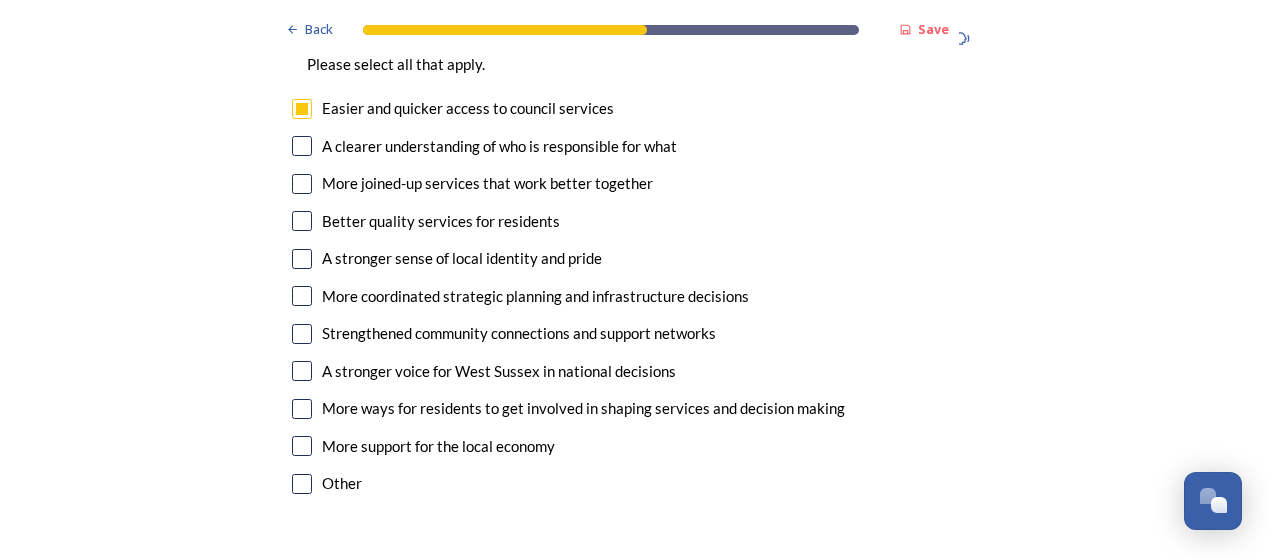 click at bounding box center (302, 184) 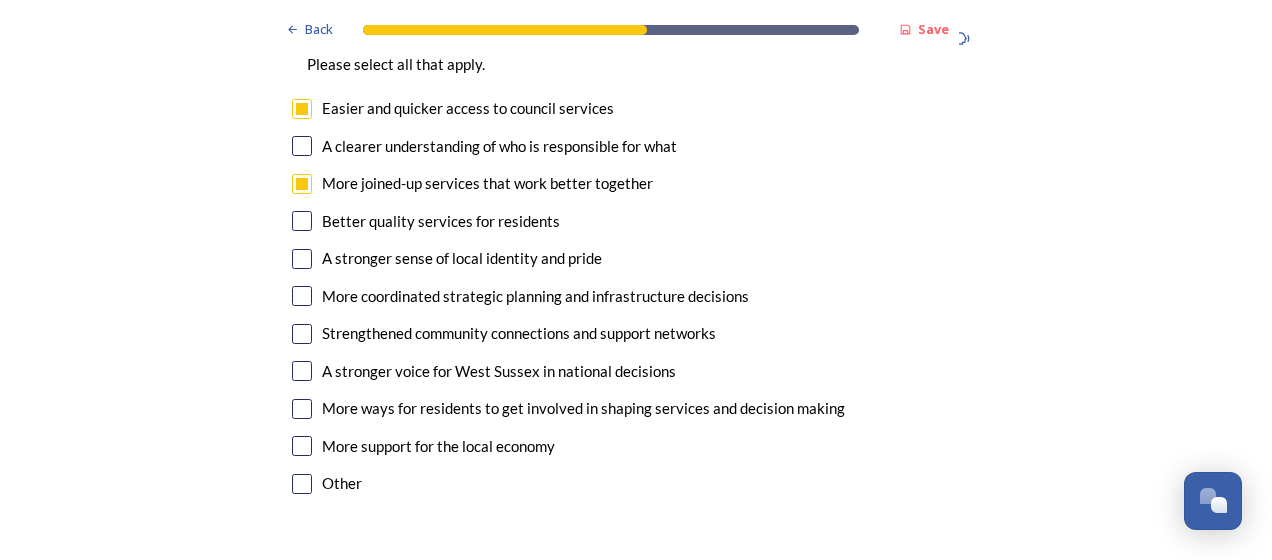 click at bounding box center [302, 146] 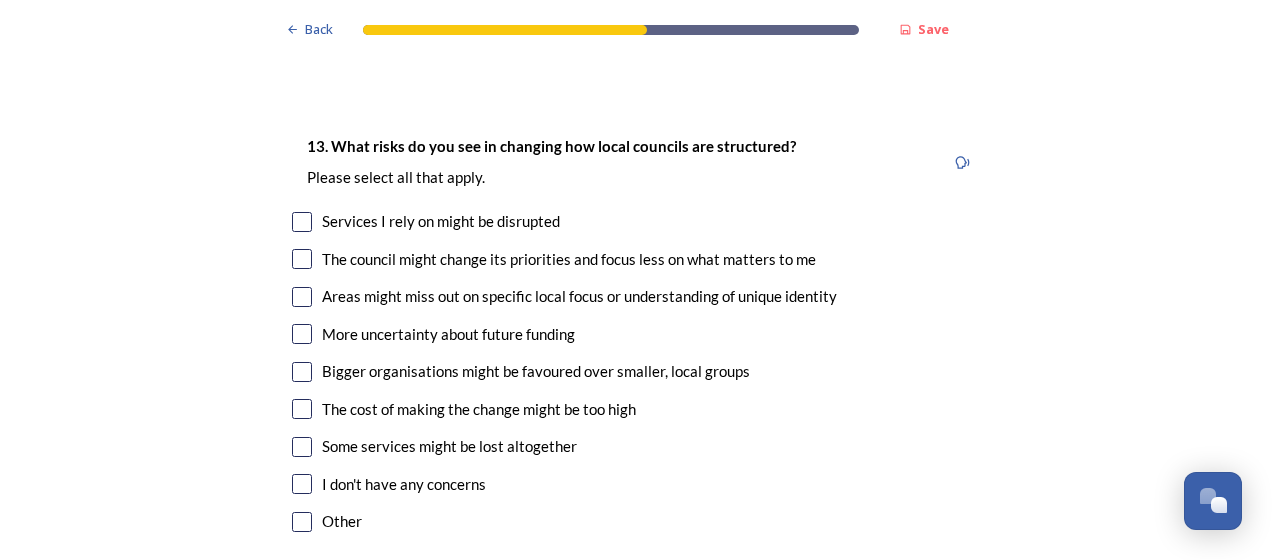 scroll, scrollTop: 4156, scrollLeft: 0, axis: vertical 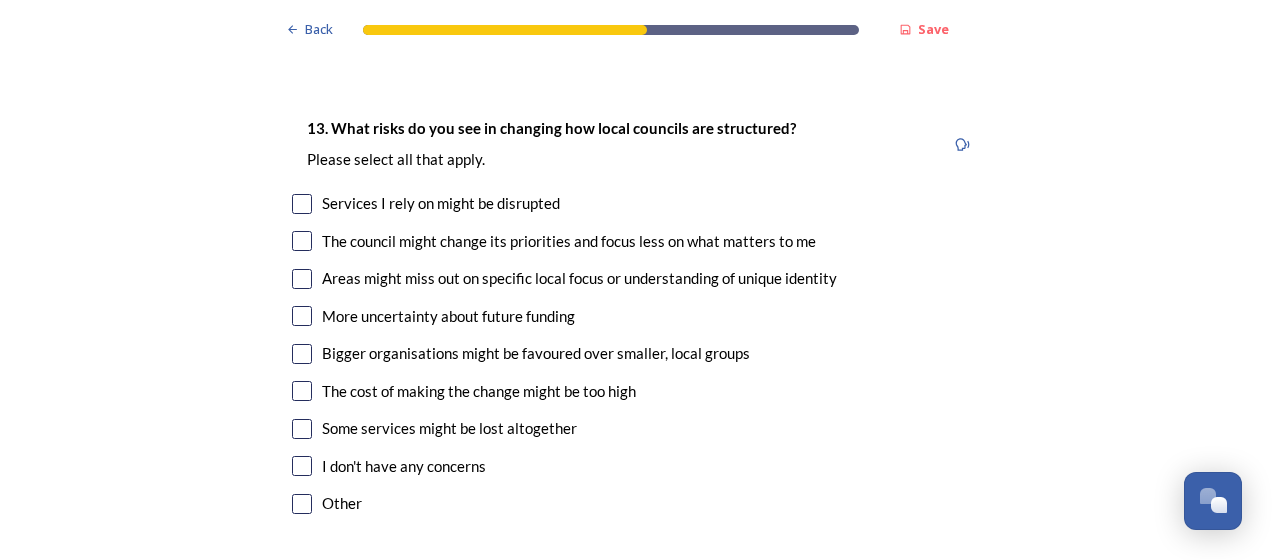 click at bounding box center (302, 241) 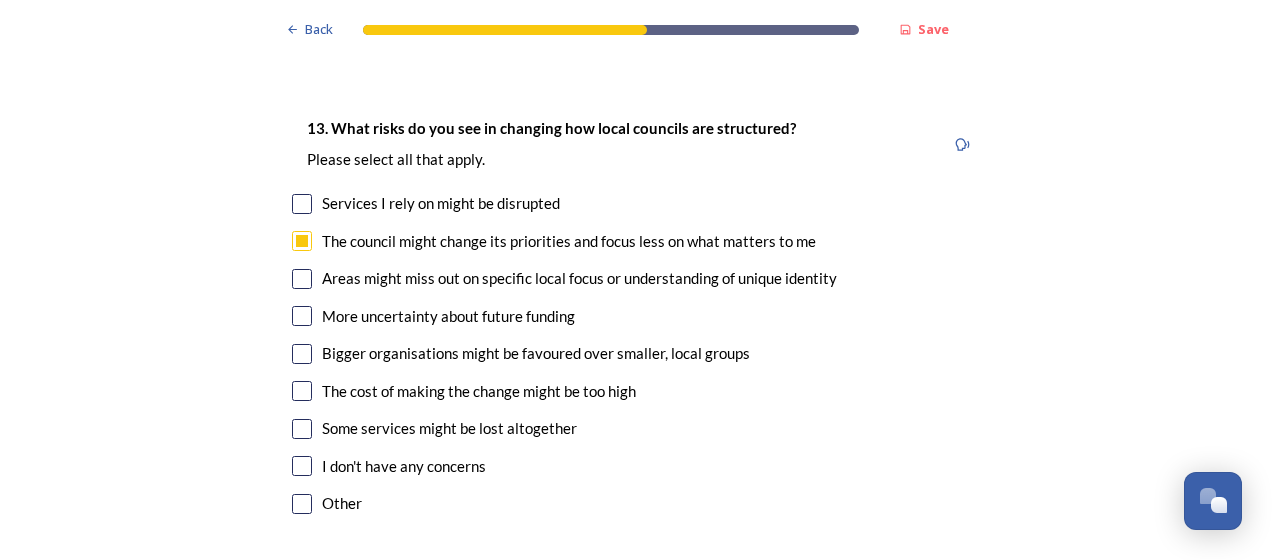 click at bounding box center [302, 429] 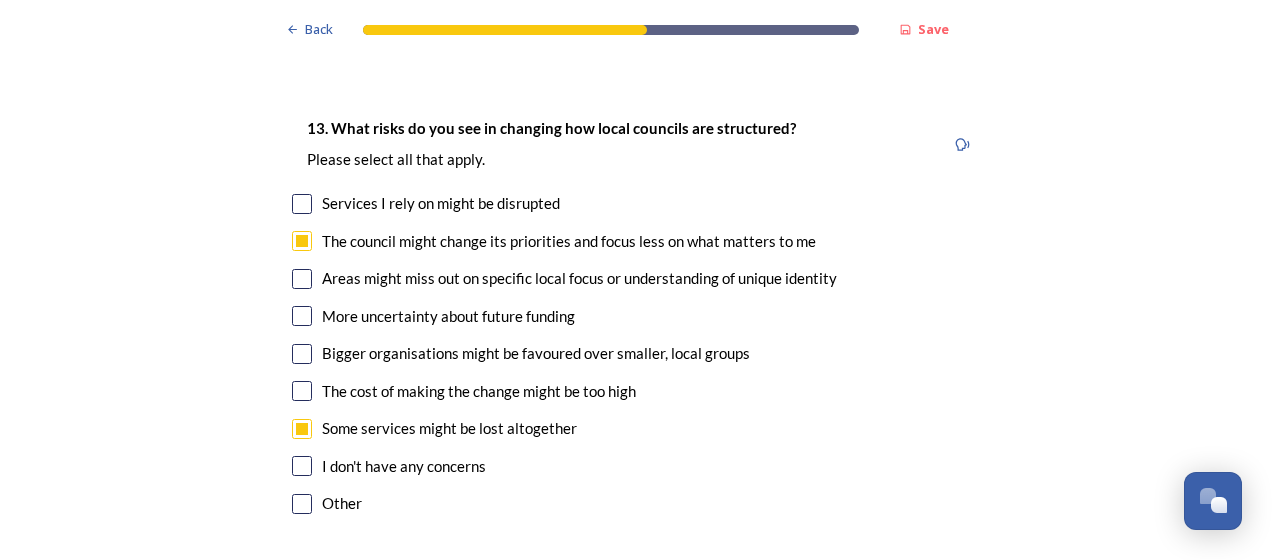 click at bounding box center (302, 279) 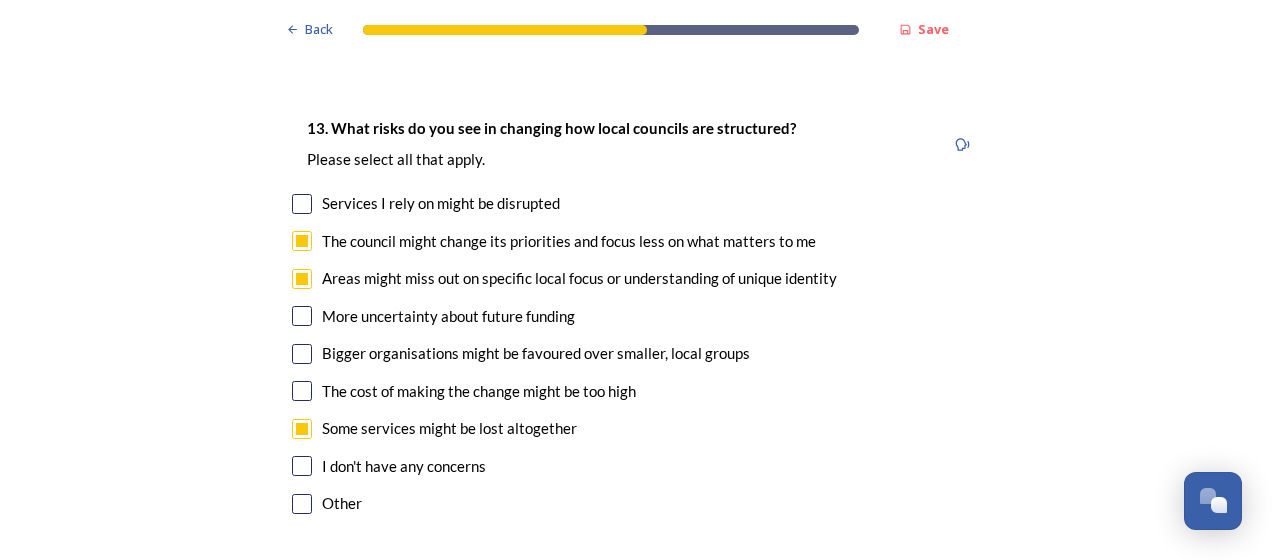 click at bounding box center [302, 391] 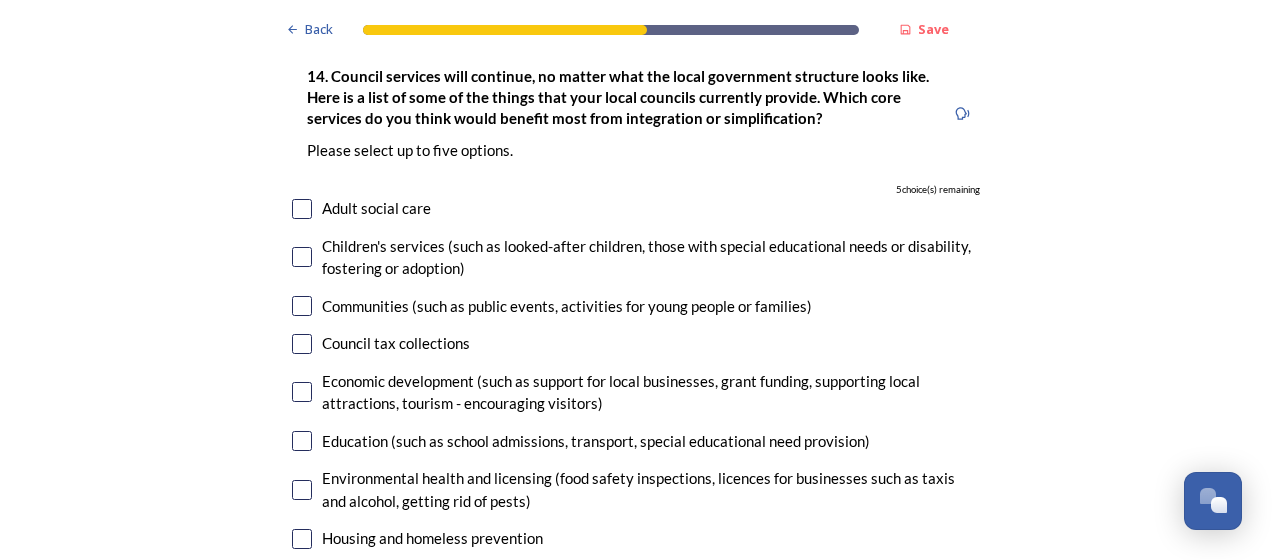 scroll, scrollTop: 4728, scrollLeft: 0, axis: vertical 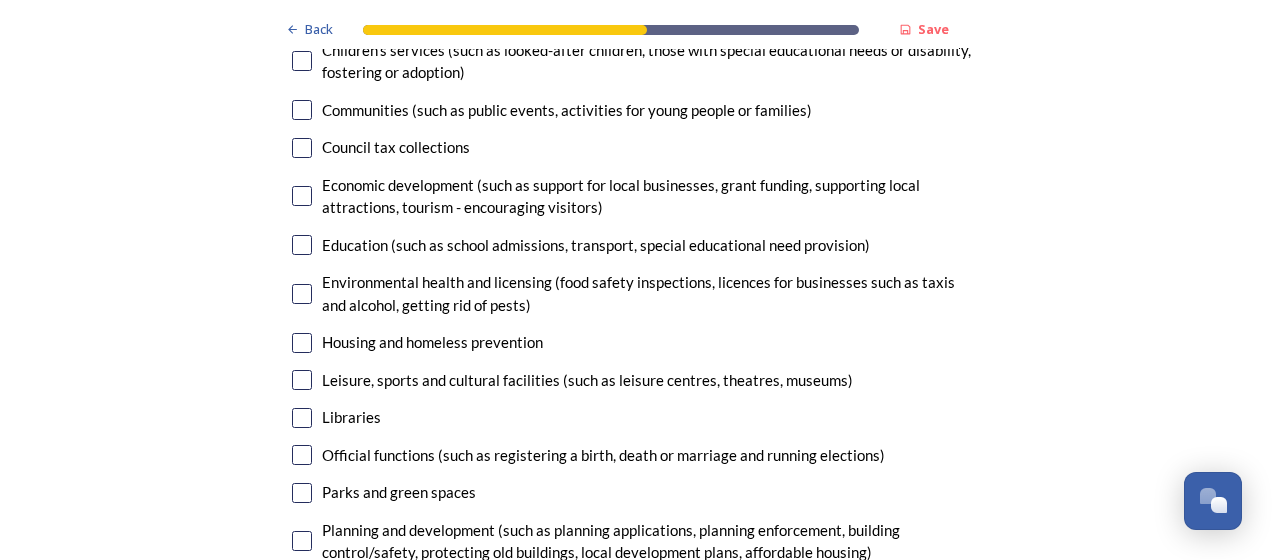 click at bounding box center [302, 245] 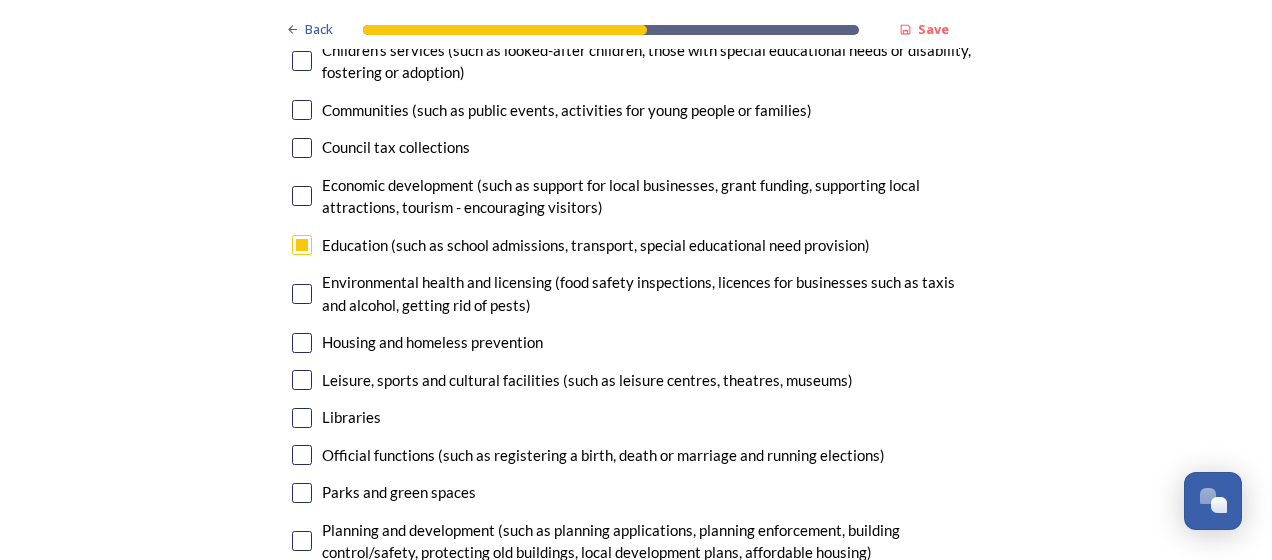 click at bounding box center [302, 343] 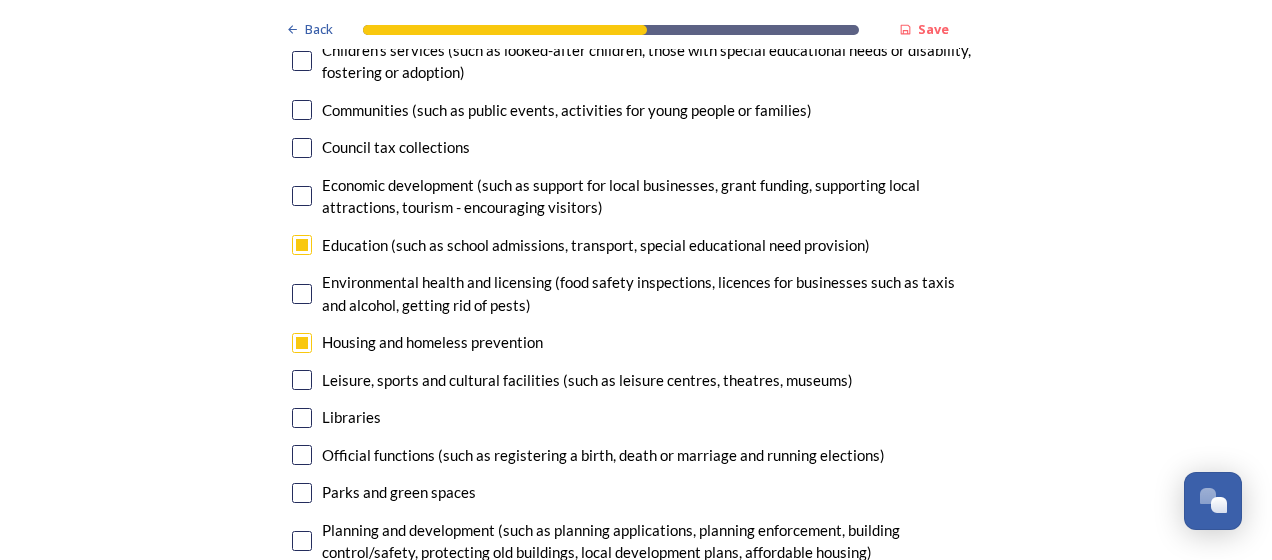 click at bounding box center (302, 380) 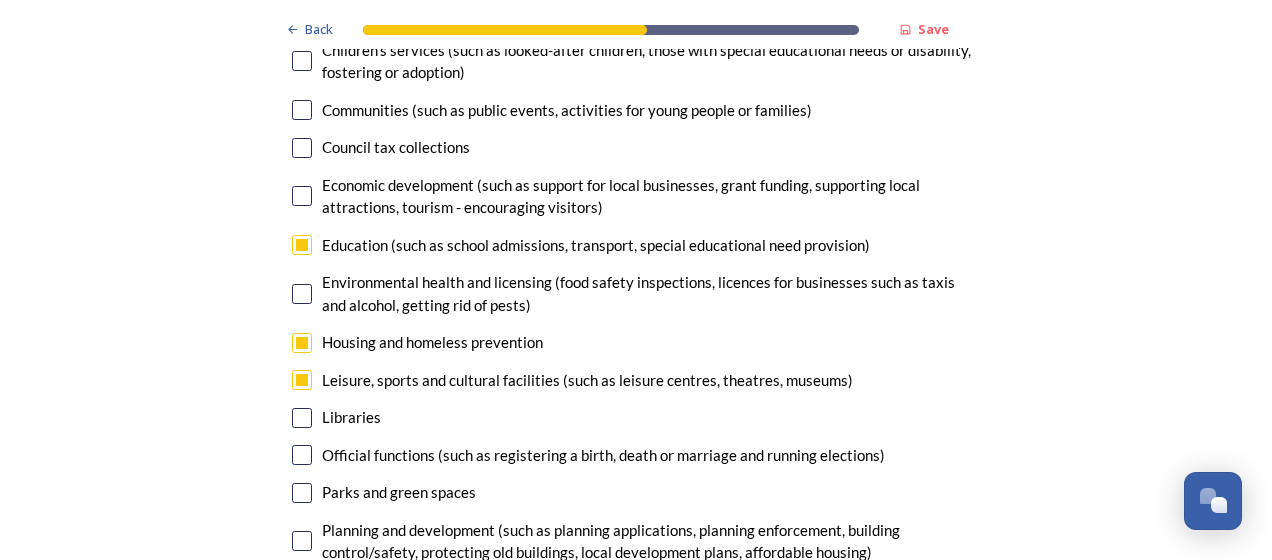 click at bounding box center [302, 418] 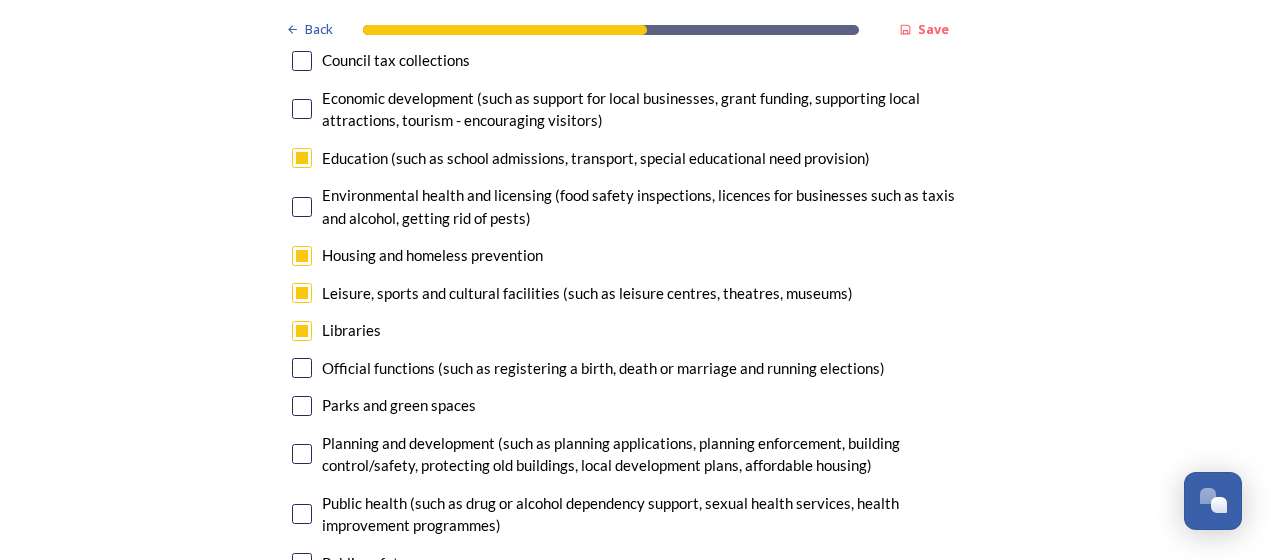 scroll, scrollTop: 4988, scrollLeft: 0, axis: vertical 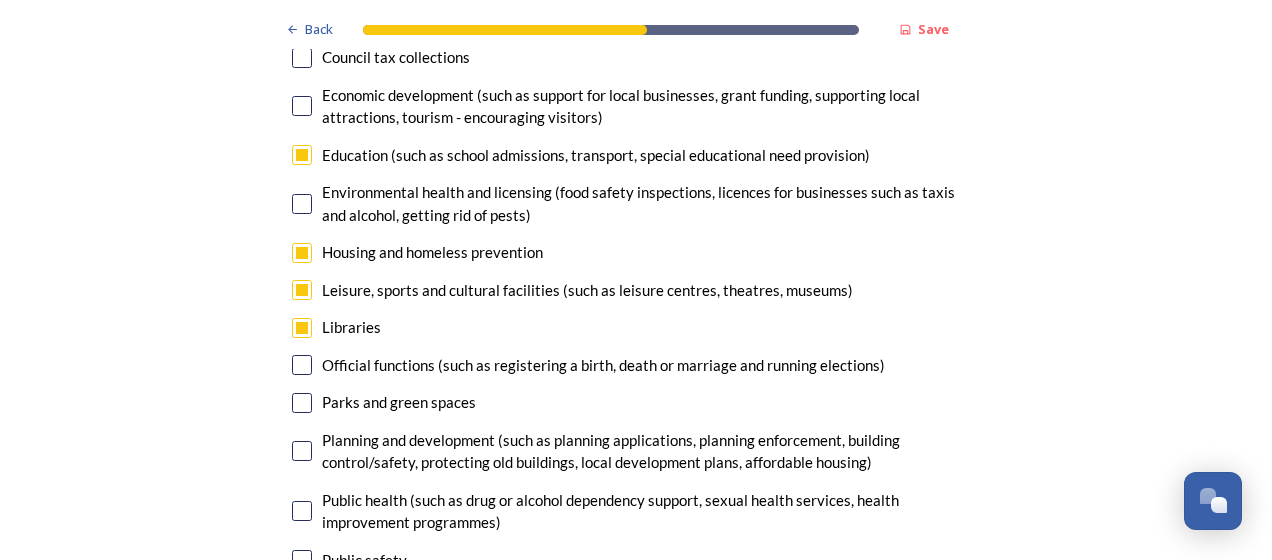 click at bounding box center [302, 365] 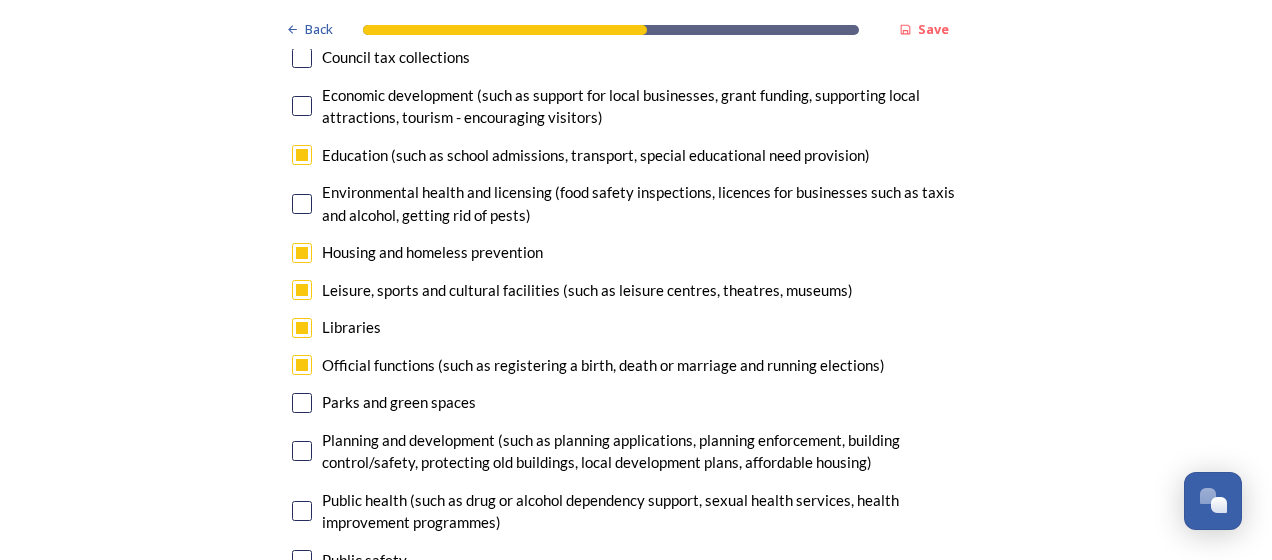 click at bounding box center [302, 403] 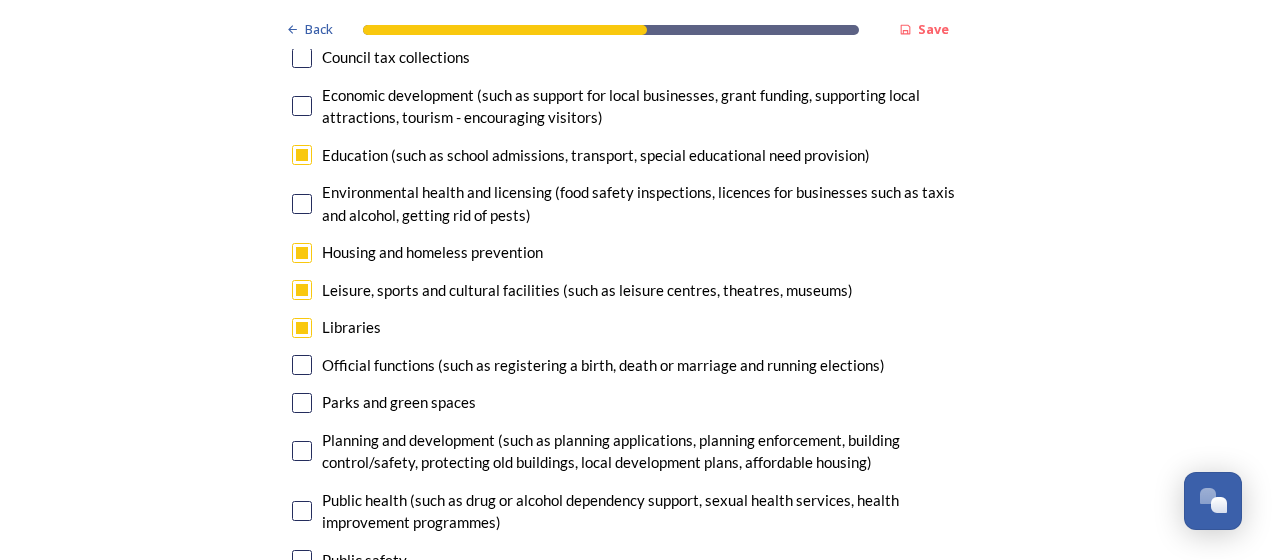 click at bounding box center [302, 403] 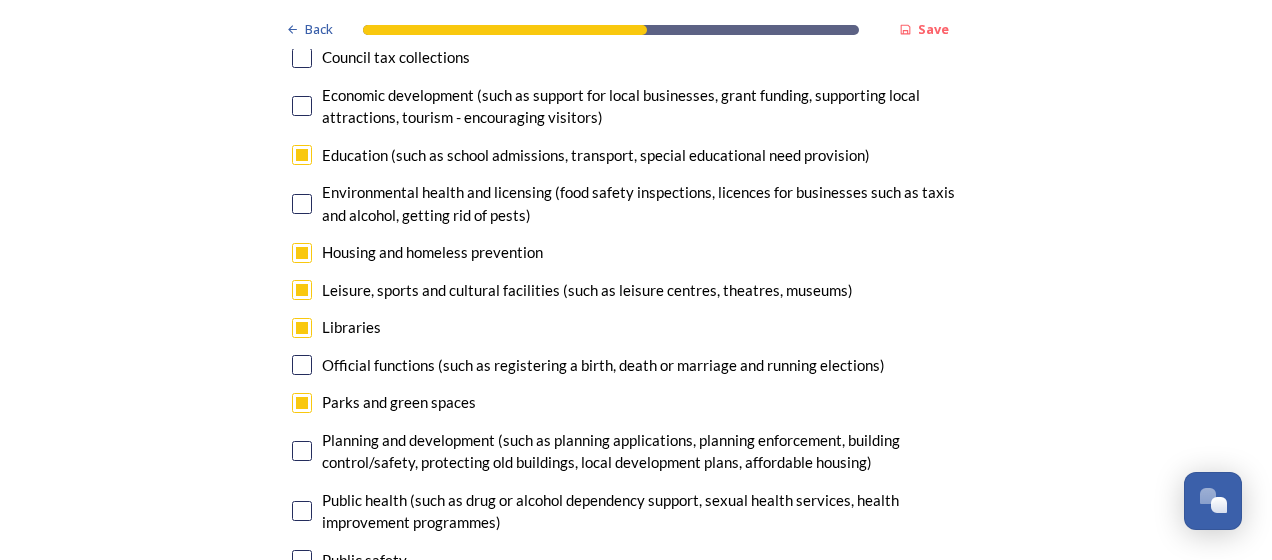 click at bounding box center [302, 403] 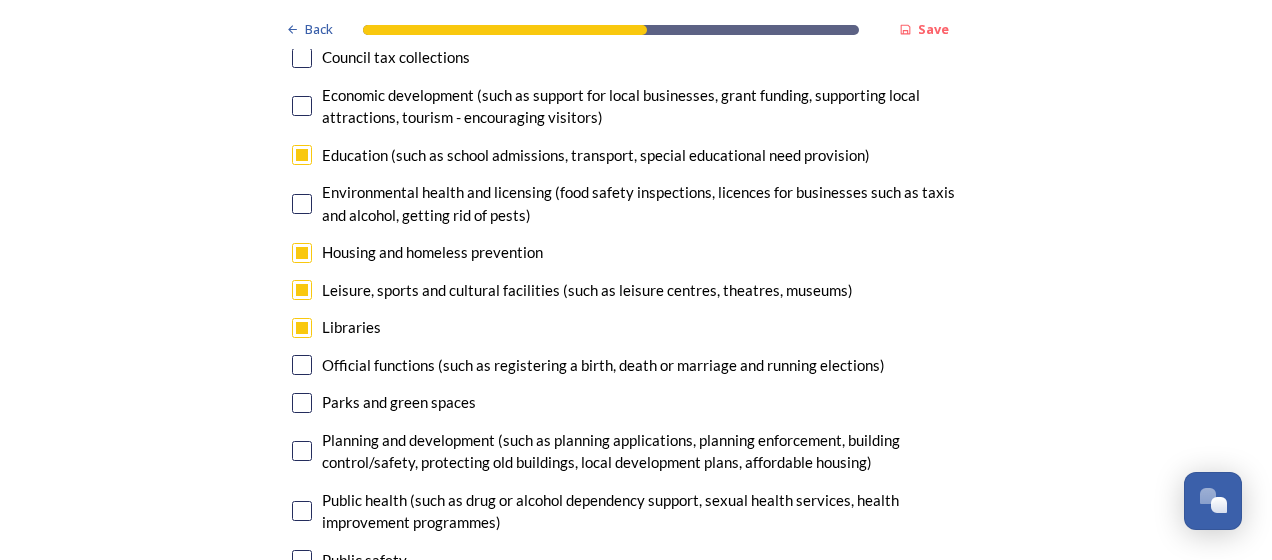 click at bounding box center [302, 451] 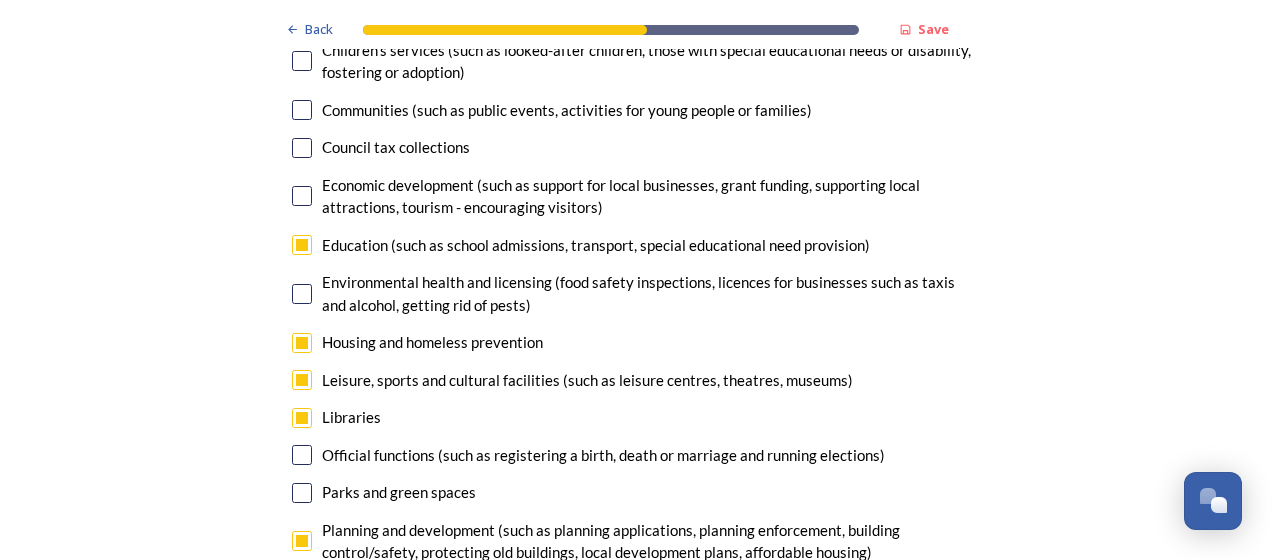 scroll, scrollTop: 4897, scrollLeft: 0, axis: vertical 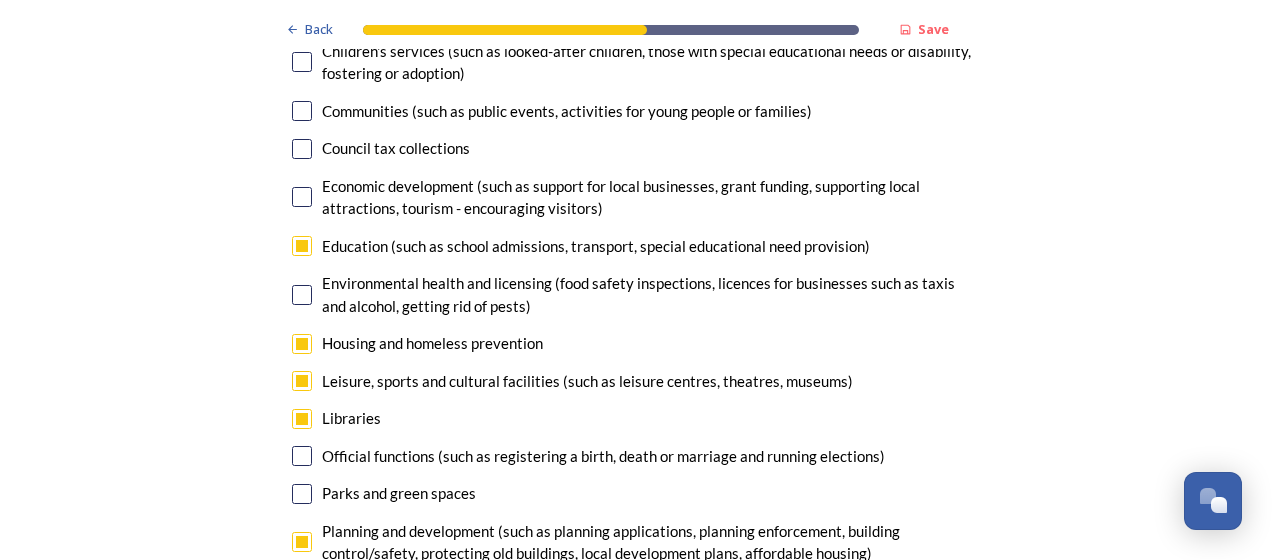 click at bounding box center (302, 246) 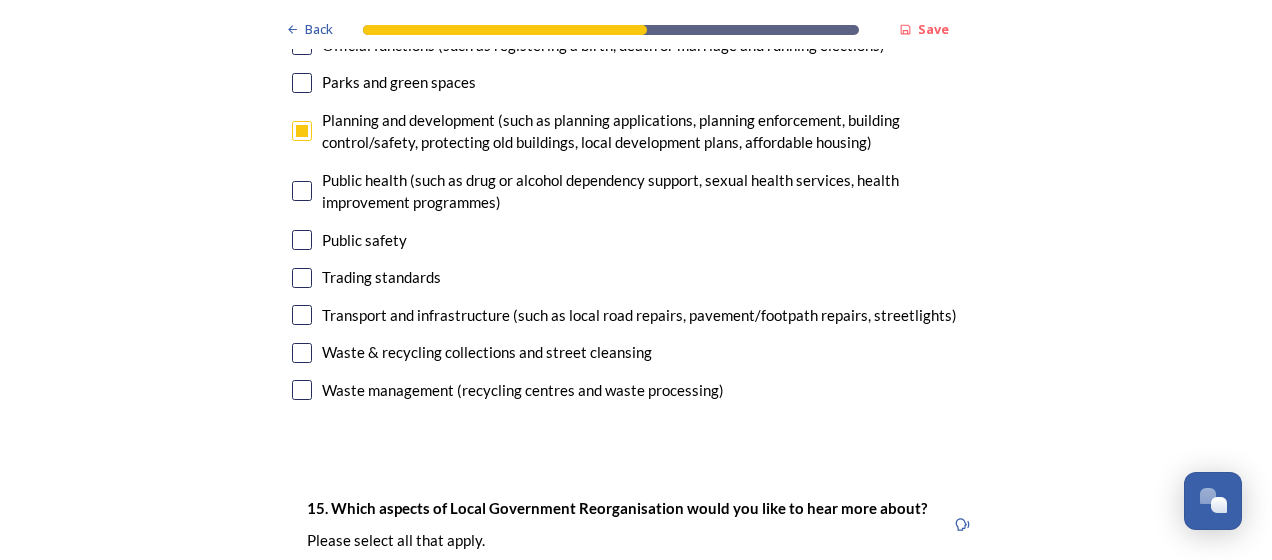 scroll, scrollTop: 5314, scrollLeft: 0, axis: vertical 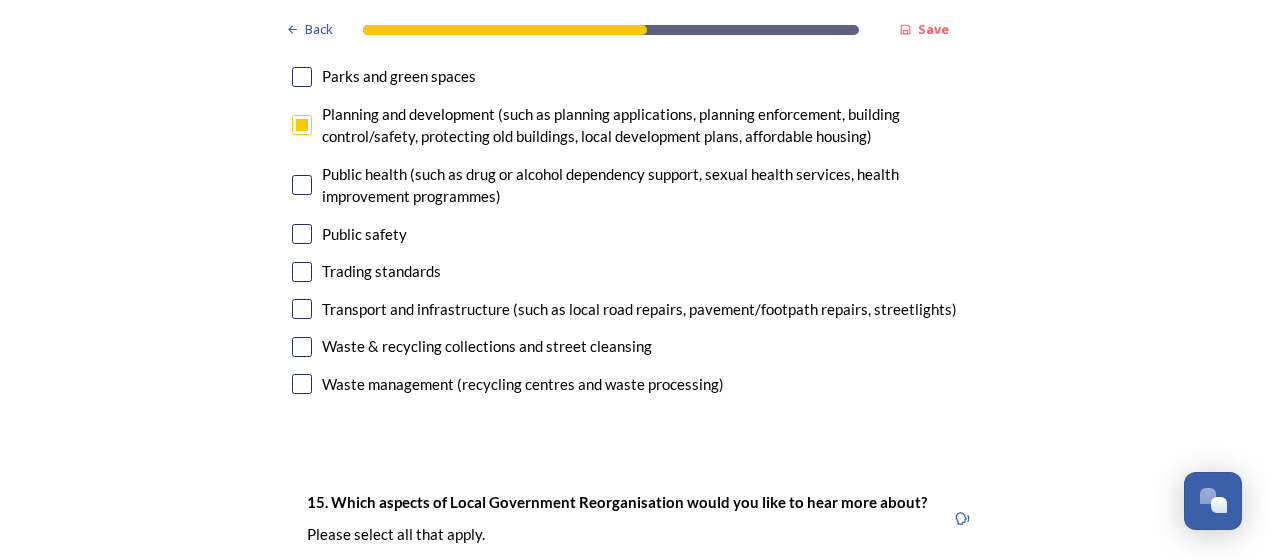 click at bounding box center (302, 309) 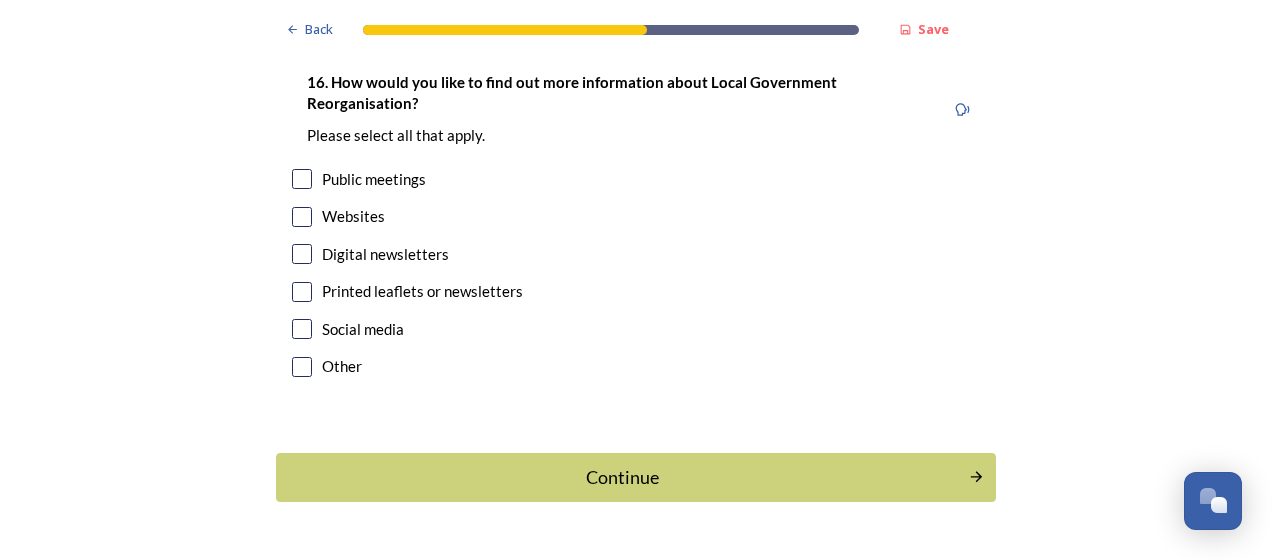 scroll, scrollTop: 6270, scrollLeft: 0, axis: vertical 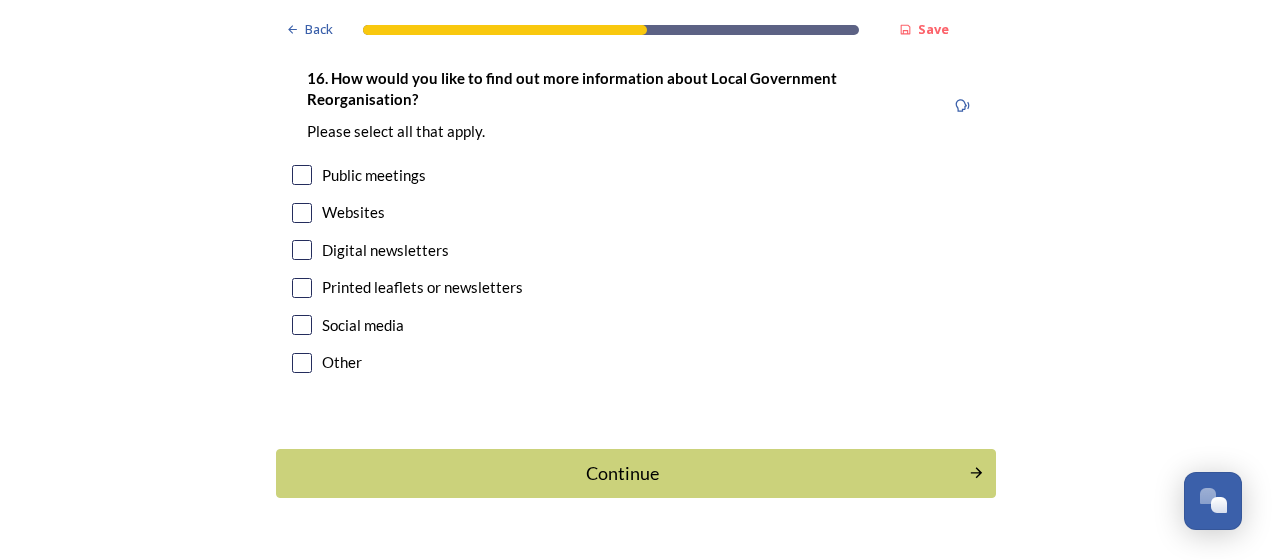 click on "Digital newsletters" at bounding box center [636, 250] 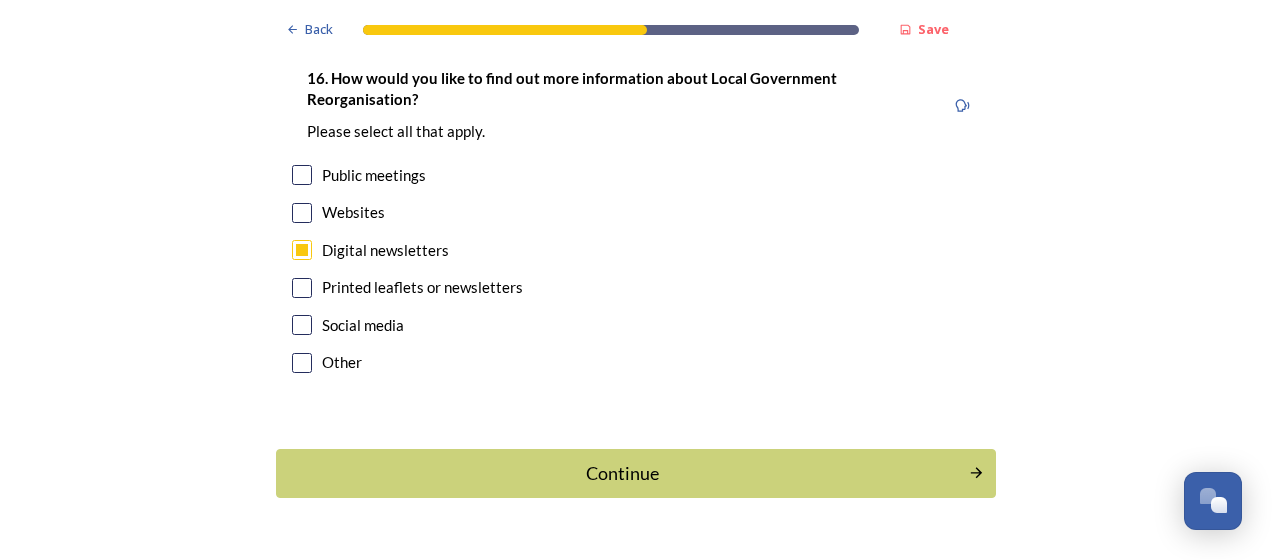 checkbox on "true" 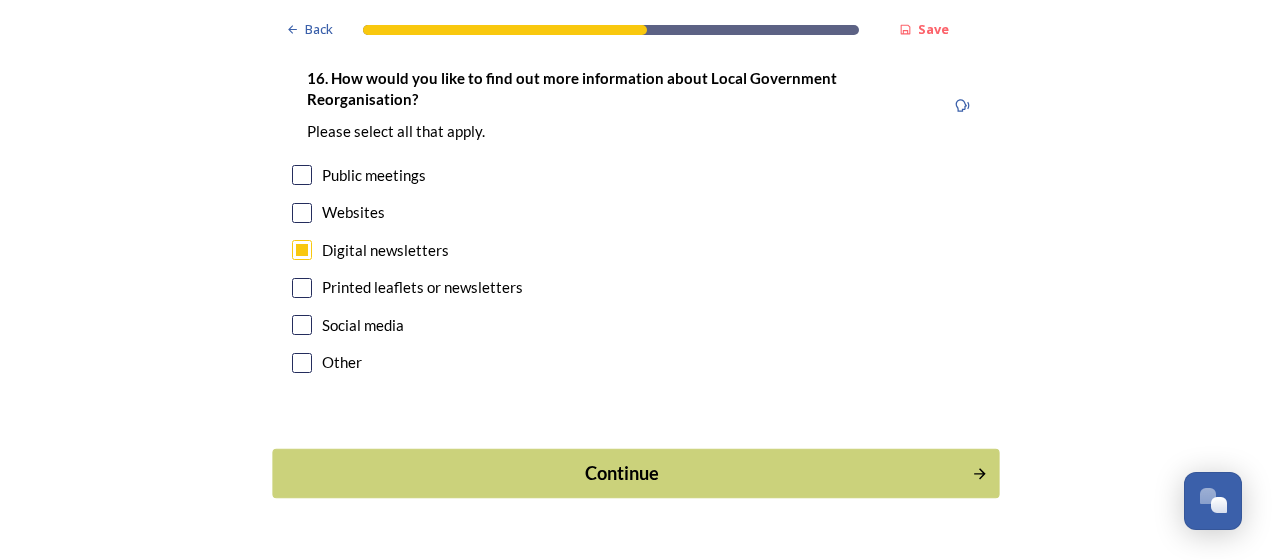 click on "Continue" at bounding box center [622, 473] 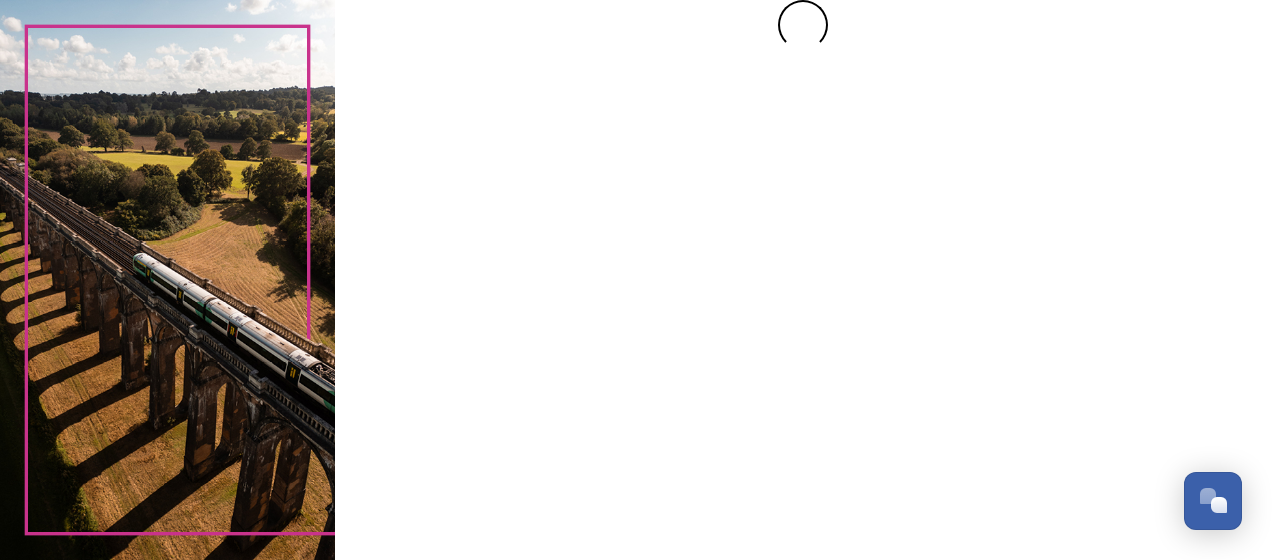 scroll, scrollTop: 0, scrollLeft: 0, axis: both 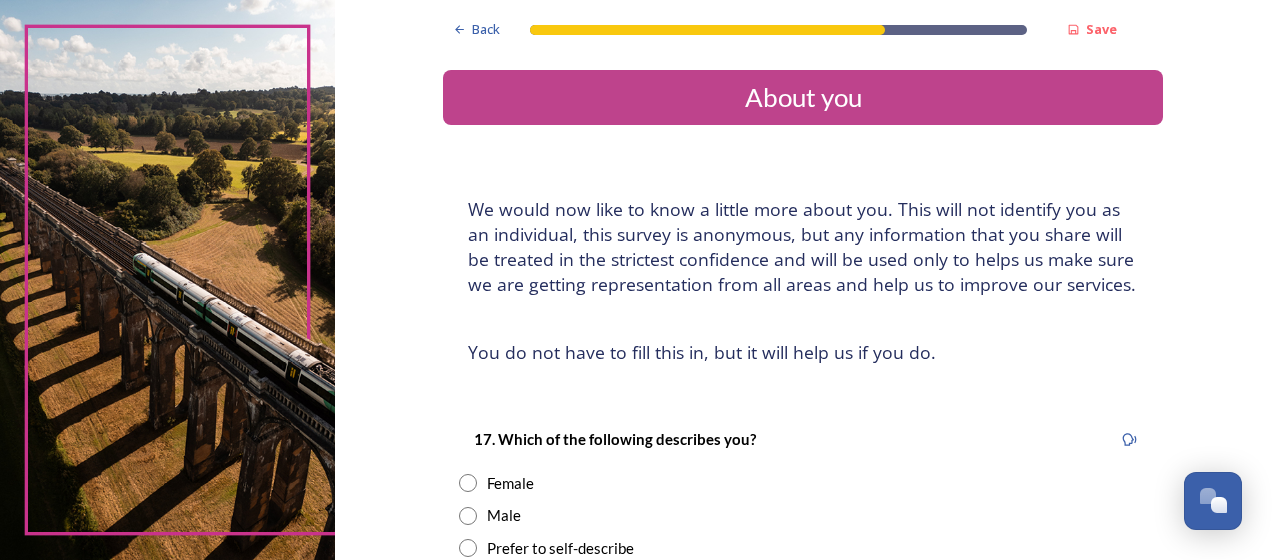 click at bounding box center [468, 483] 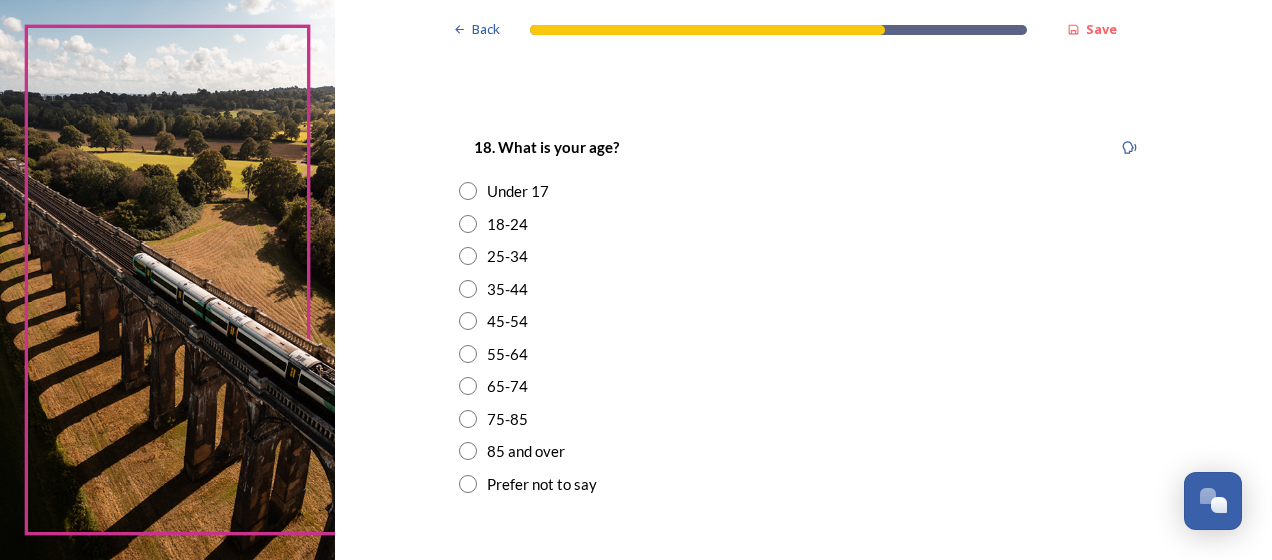 scroll, scrollTop: 576, scrollLeft: 0, axis: vertical 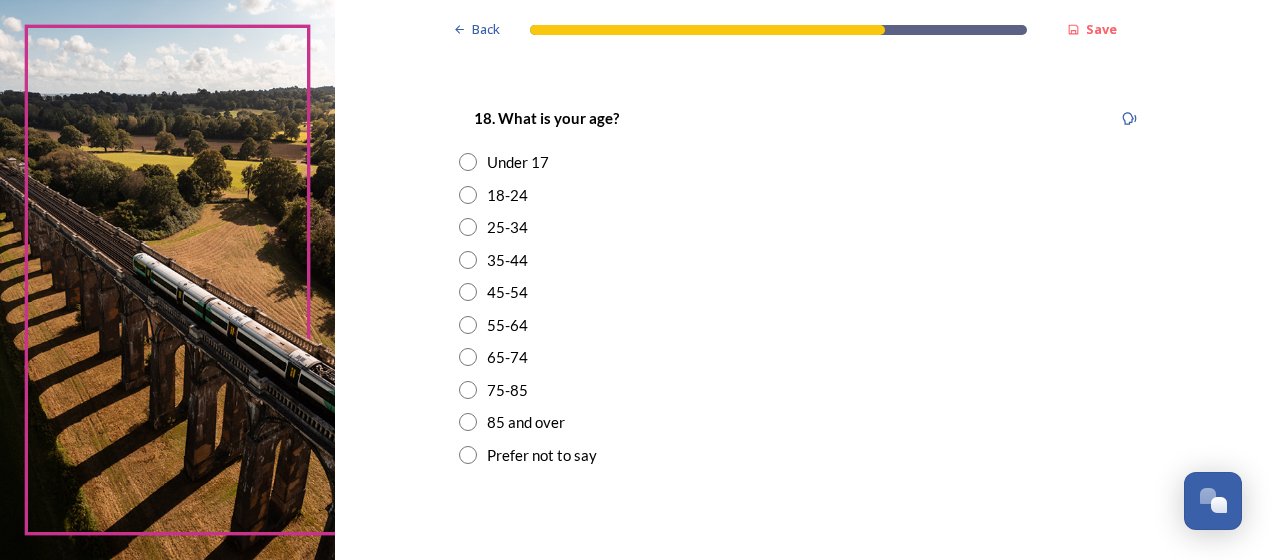 click at bounding box center [468, 325] 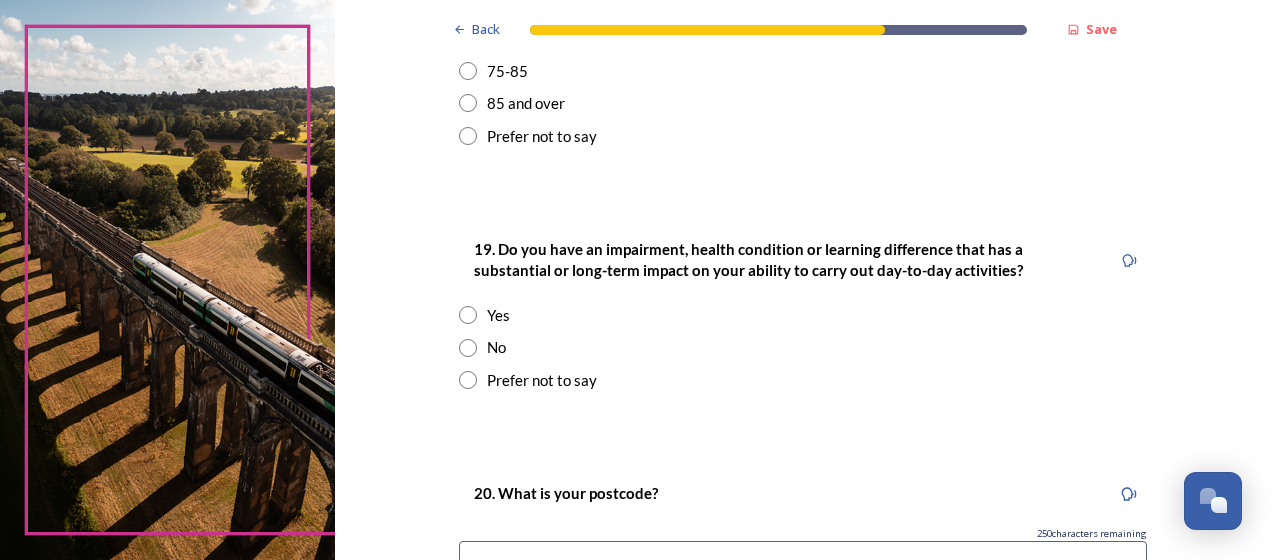 scroll, scrollTop: 897, scrollLeft: 0, axis: vertical 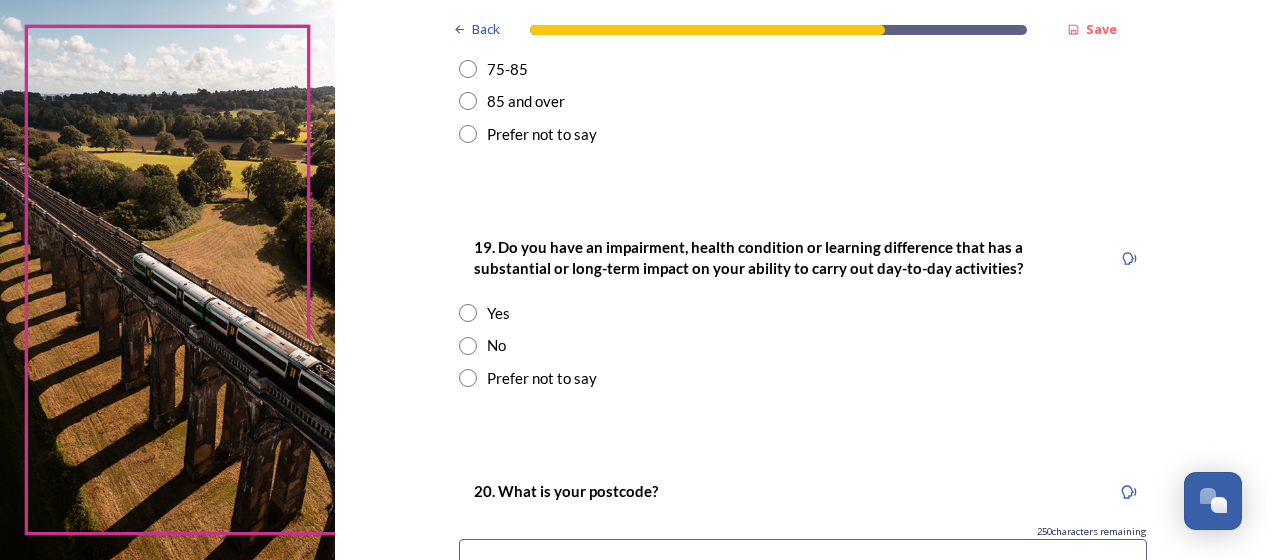 click at bounding box center (468, 346) 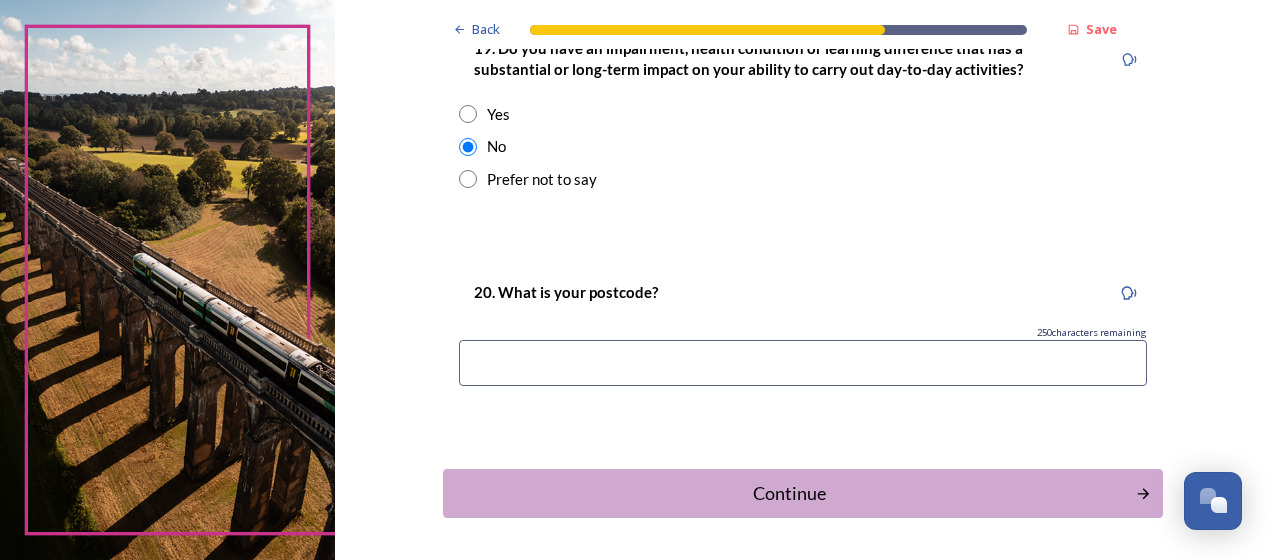 scroll, scrollTop: 1108, scrollLeft: 0, axis: vertical 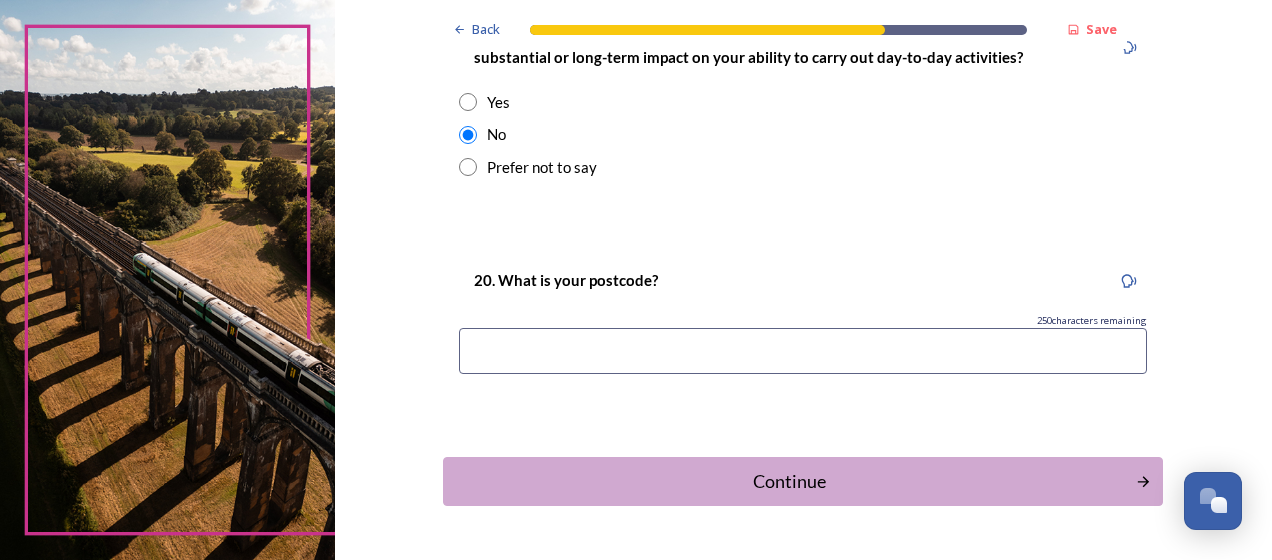 click at bounding box center [803, 351] 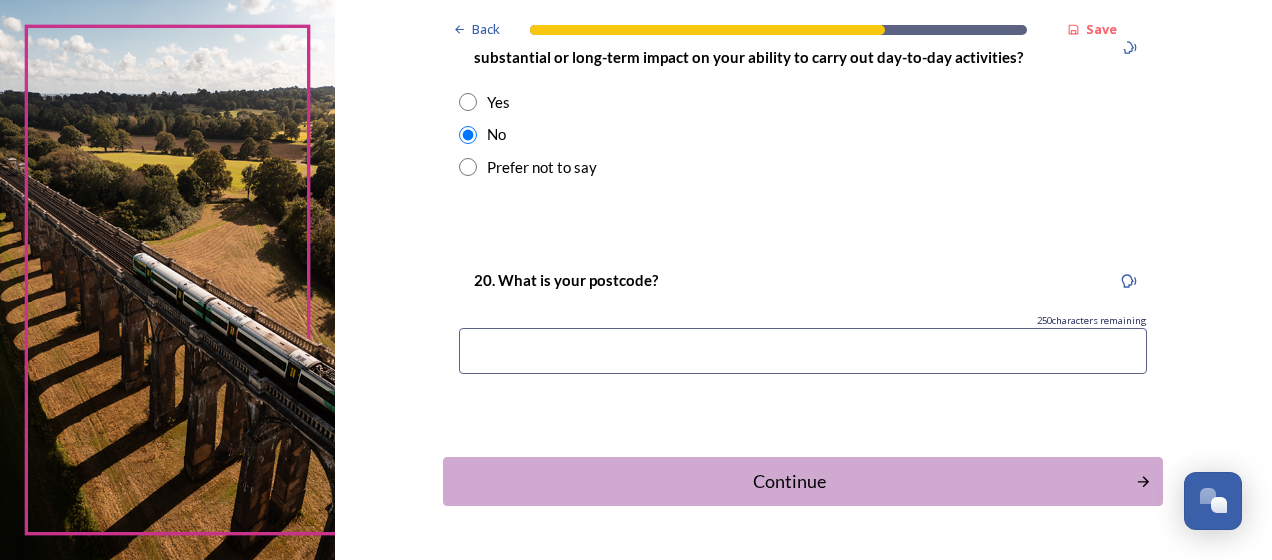 type on "[POSTAL CODE]" 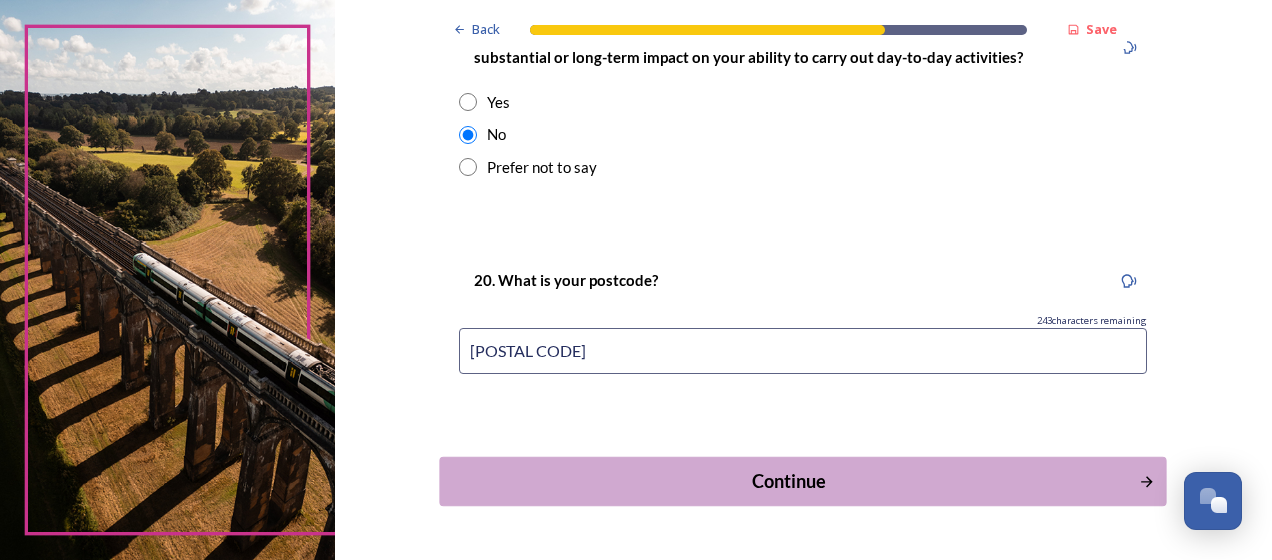 click on "Continue" at bounding box center [789, 481] 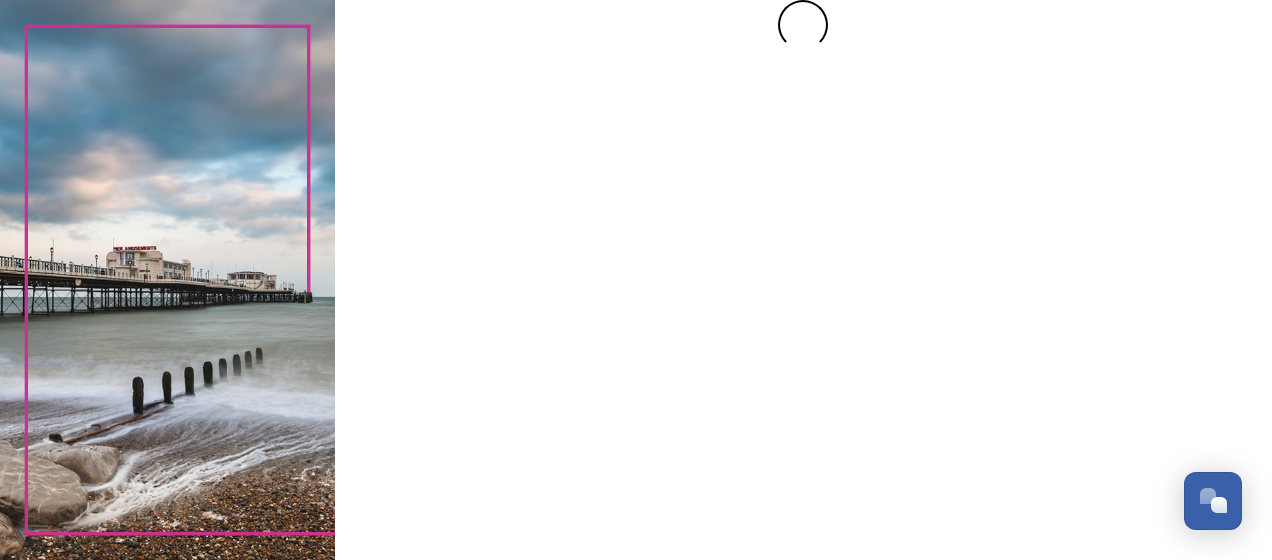 scroll, scrollTop: 0, scrollLeft: 0, axis: both 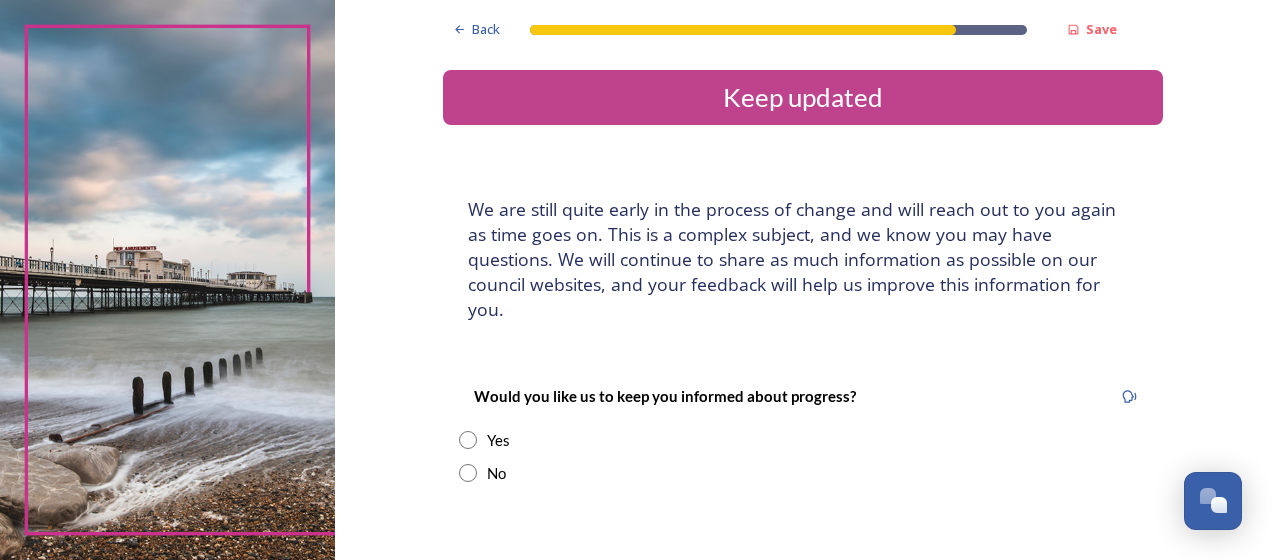 click at bounding box center (468, 473) 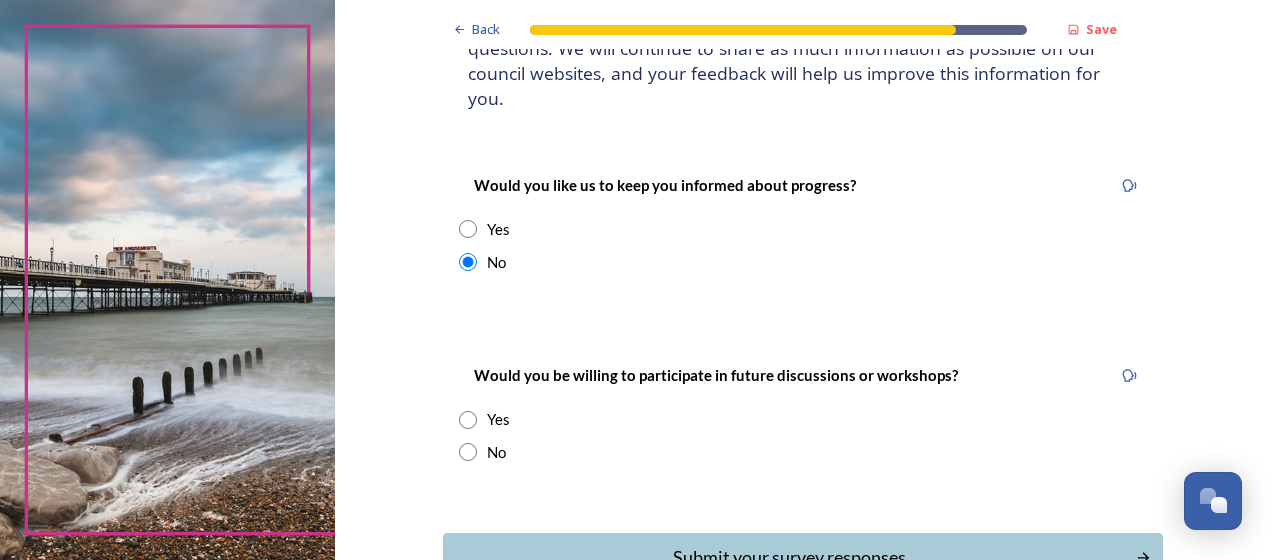 scroll, scrollTop: 236, scrollLeft: 0, axis: vertical 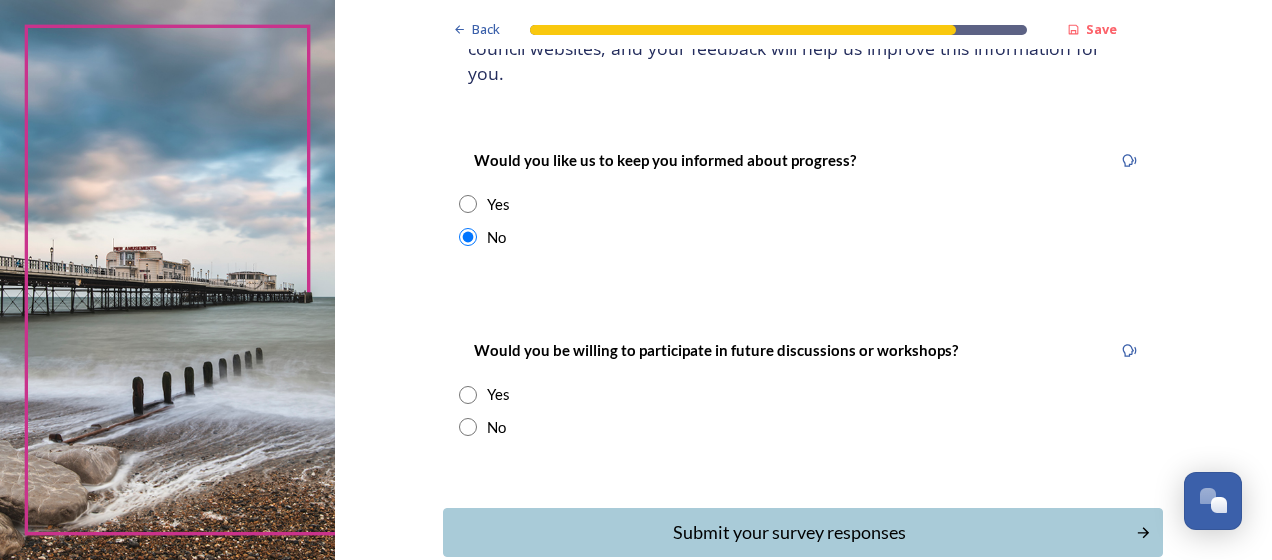 click at bounding box center (468, 395) 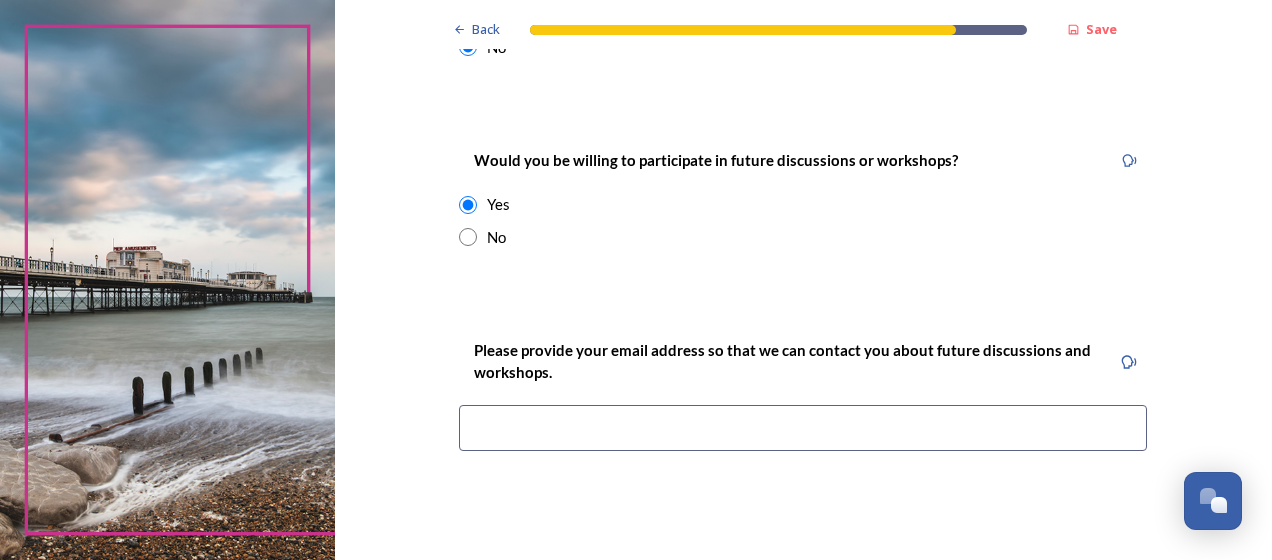scroll, scrollTop: 473, scrollLeft: 0, axis: vertical 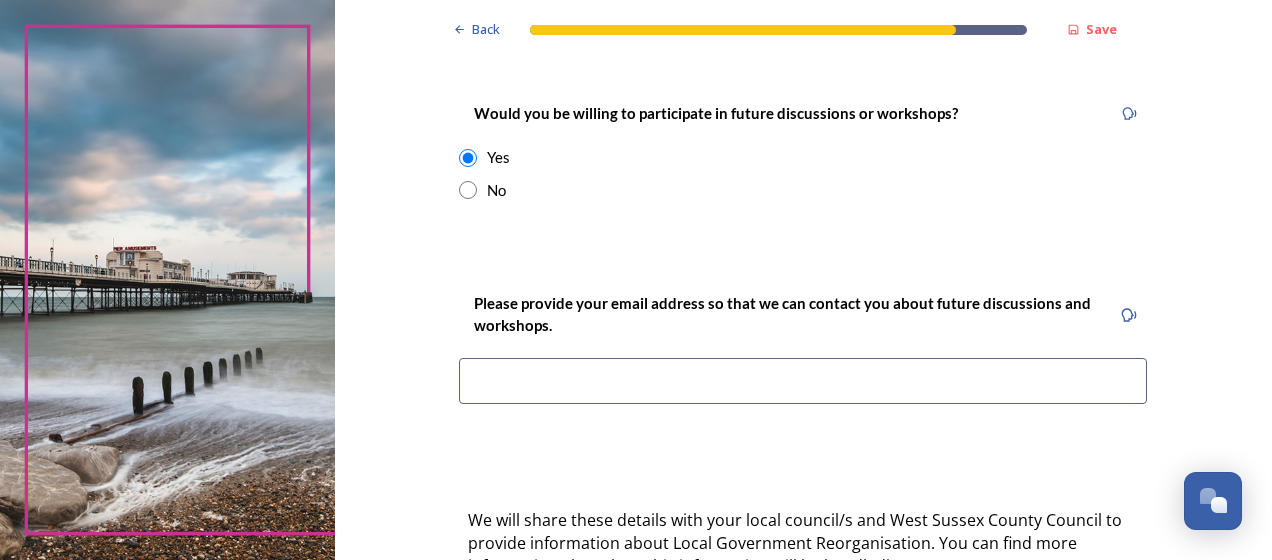click at bounding box center (803, 381) 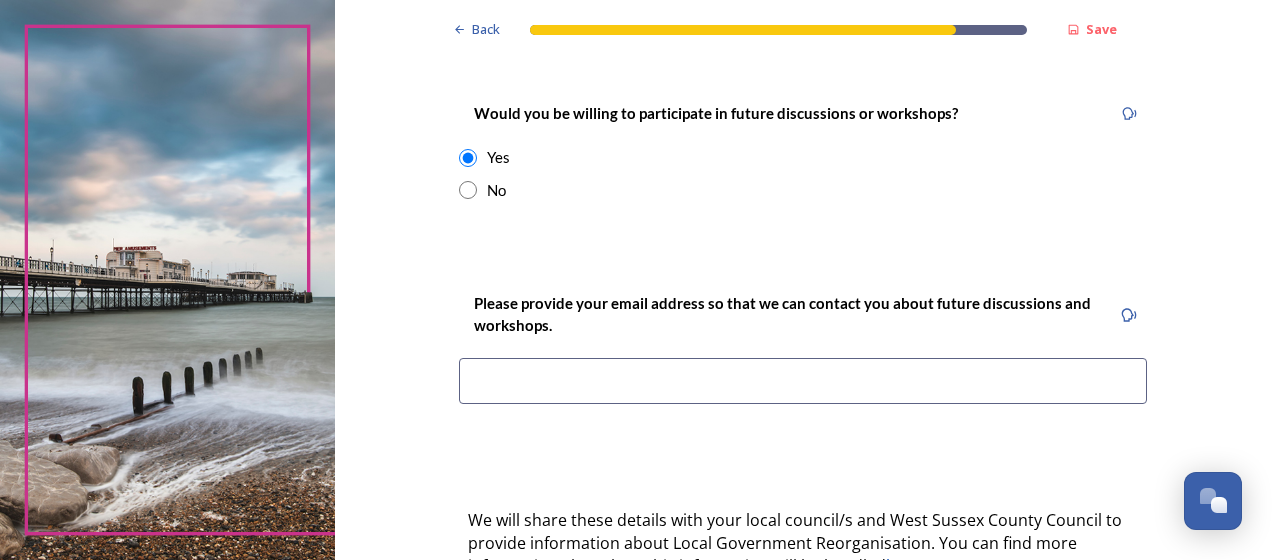 type on "[EMAIL]" 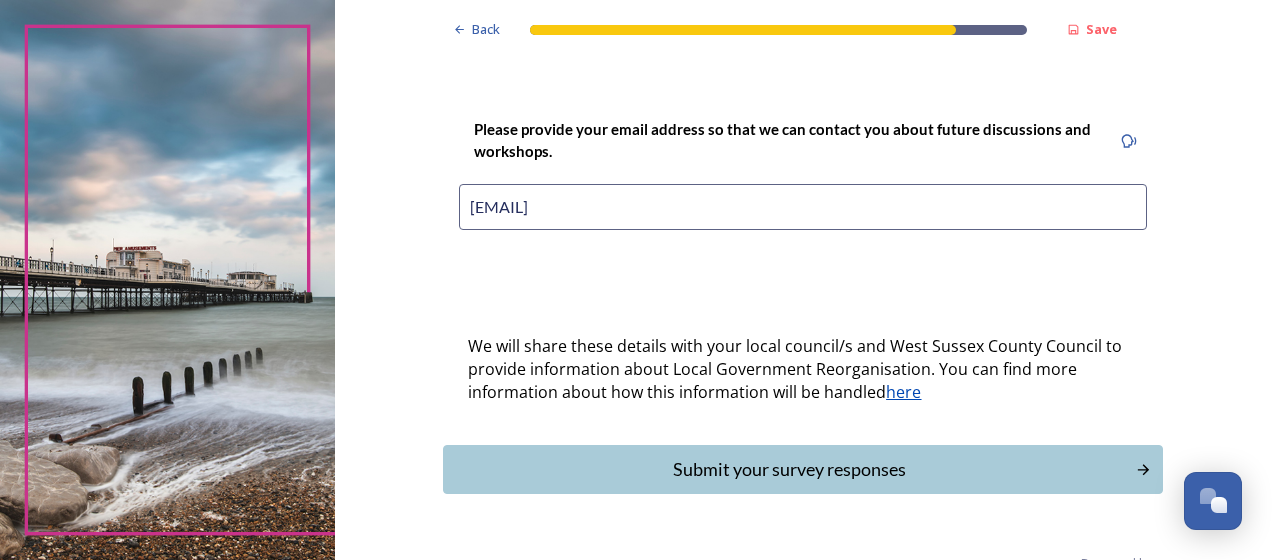 scroll, scrollTop: 671, scrollLeft: 0, axis: vertical 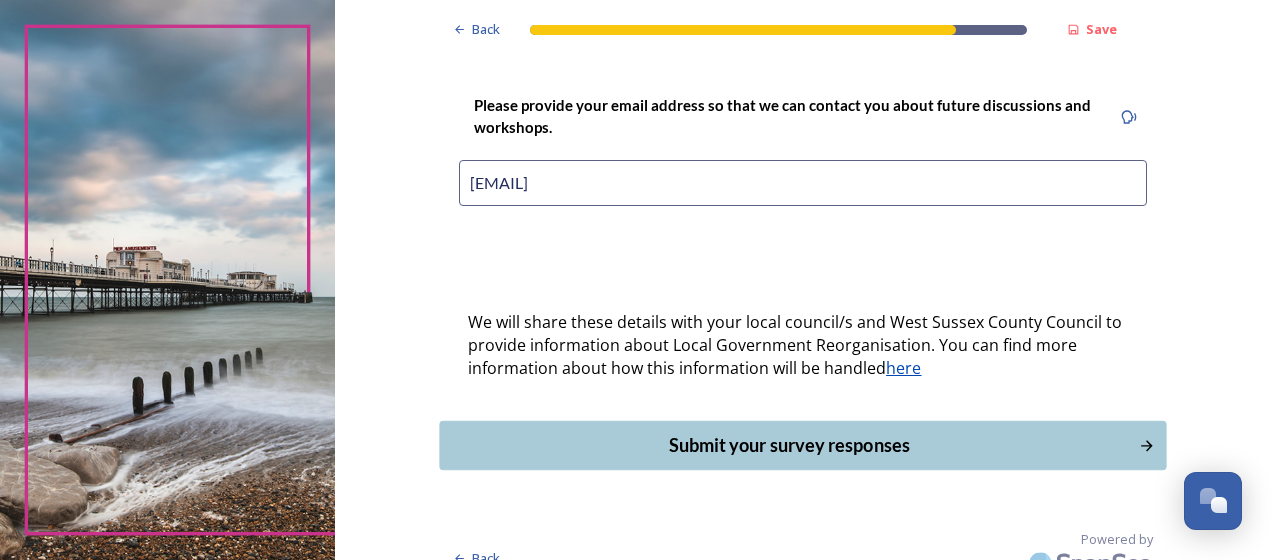 click on "Submit your survey responses" at bounding box center (789, 445) 